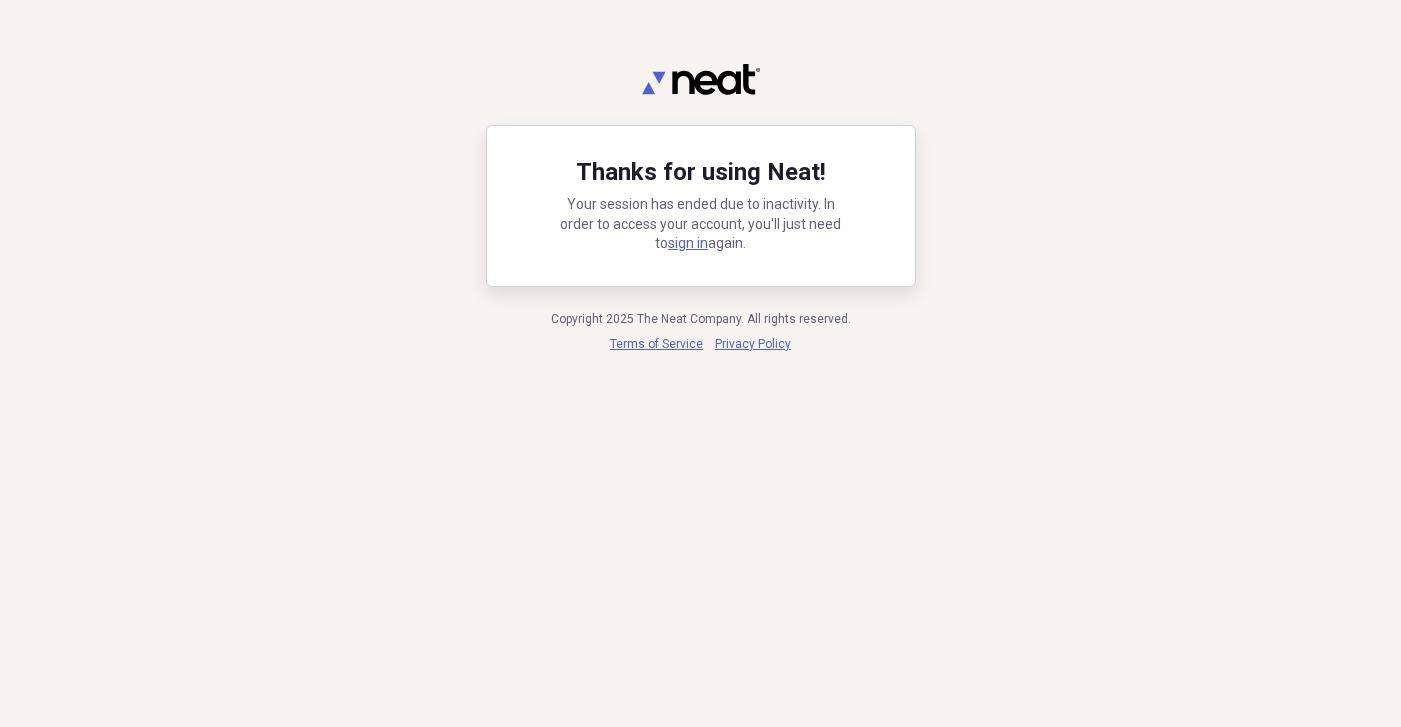 scroll, scrollTop: 0, scrollLeft: 0, axis: both 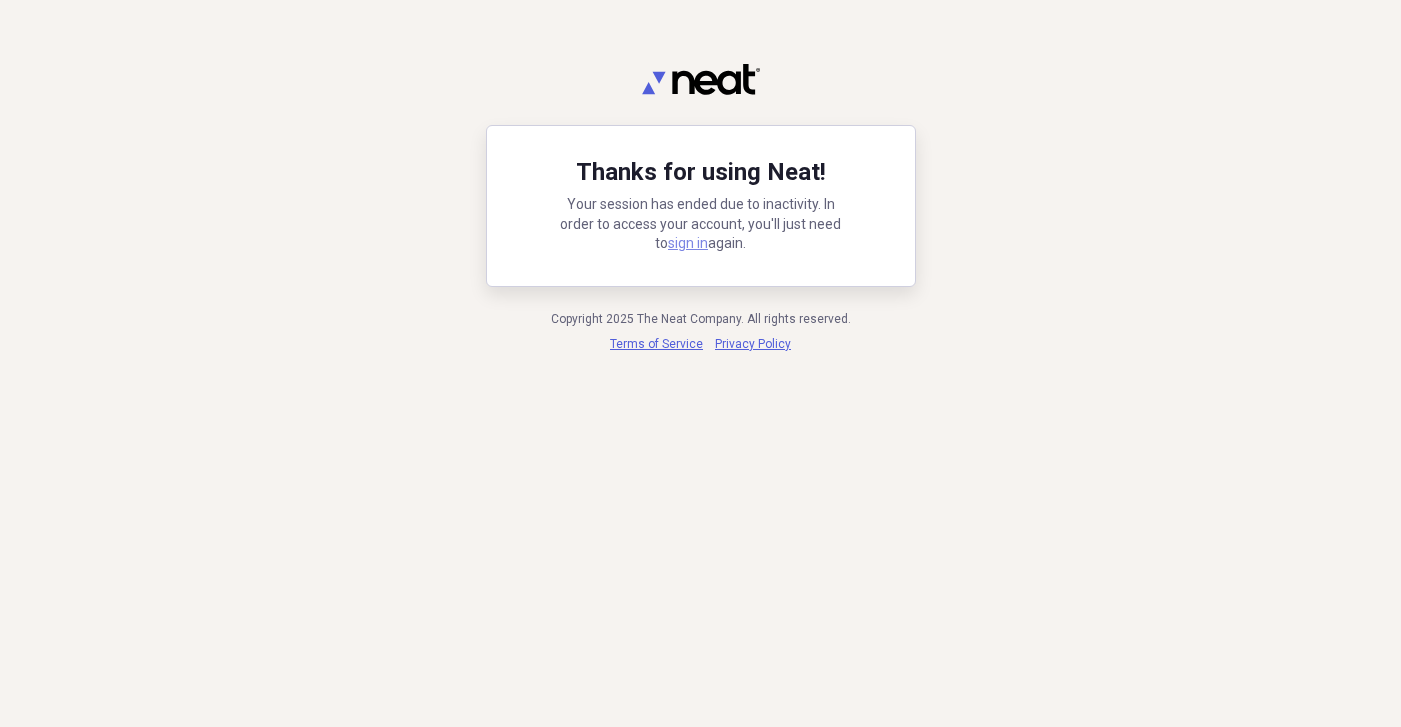 click on "sign in" at bounding box center (688, 243) 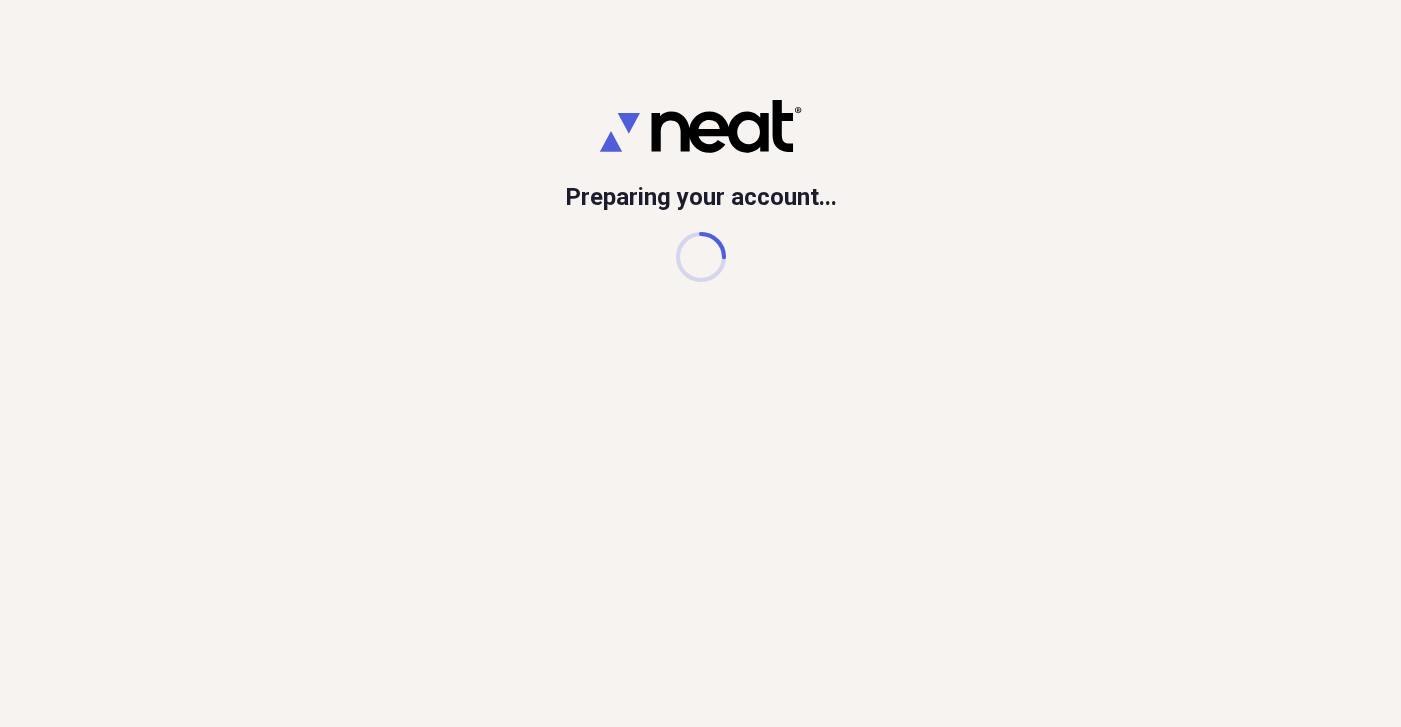 scroll, scrollTop: 0, scrollLeft: 0, axis: both 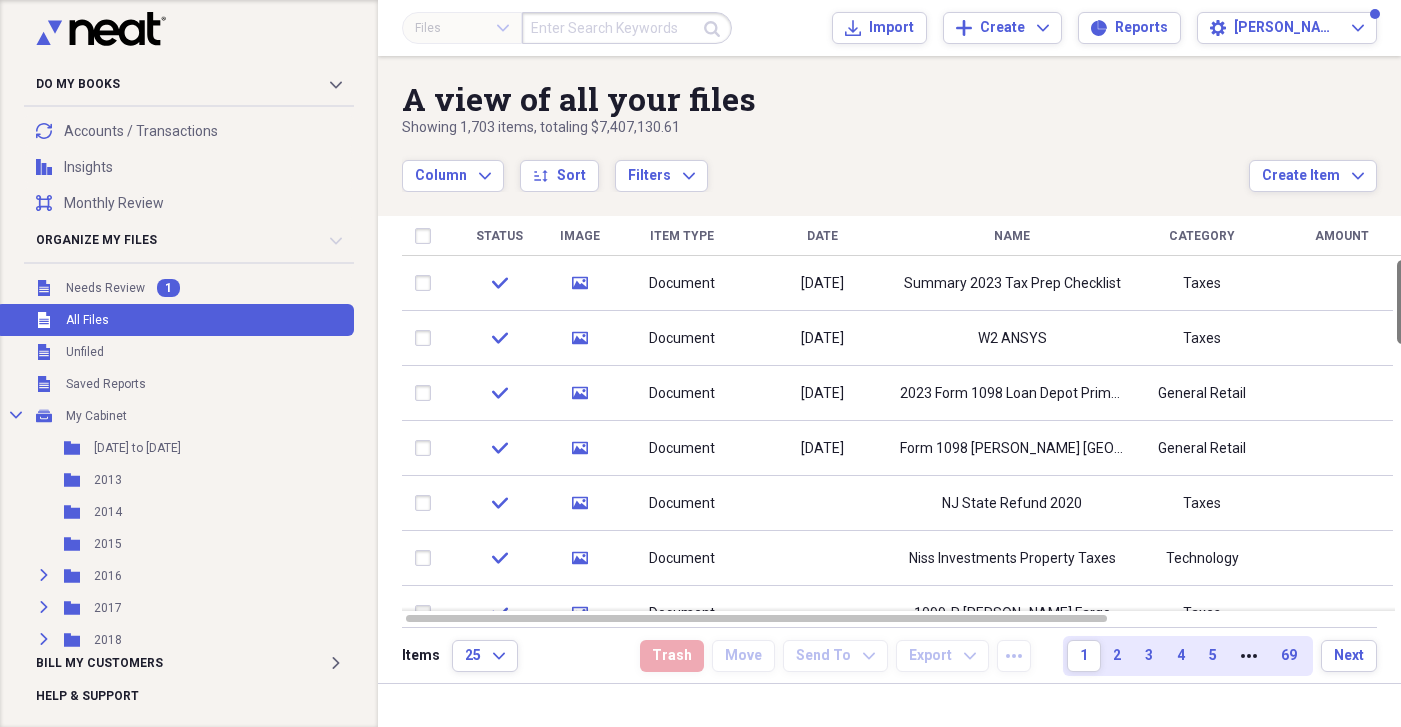 drag, startPoint x: 1397, startPoint y: 314, endPoint x: 1400, endPoint y: 239, distance: 75.059975 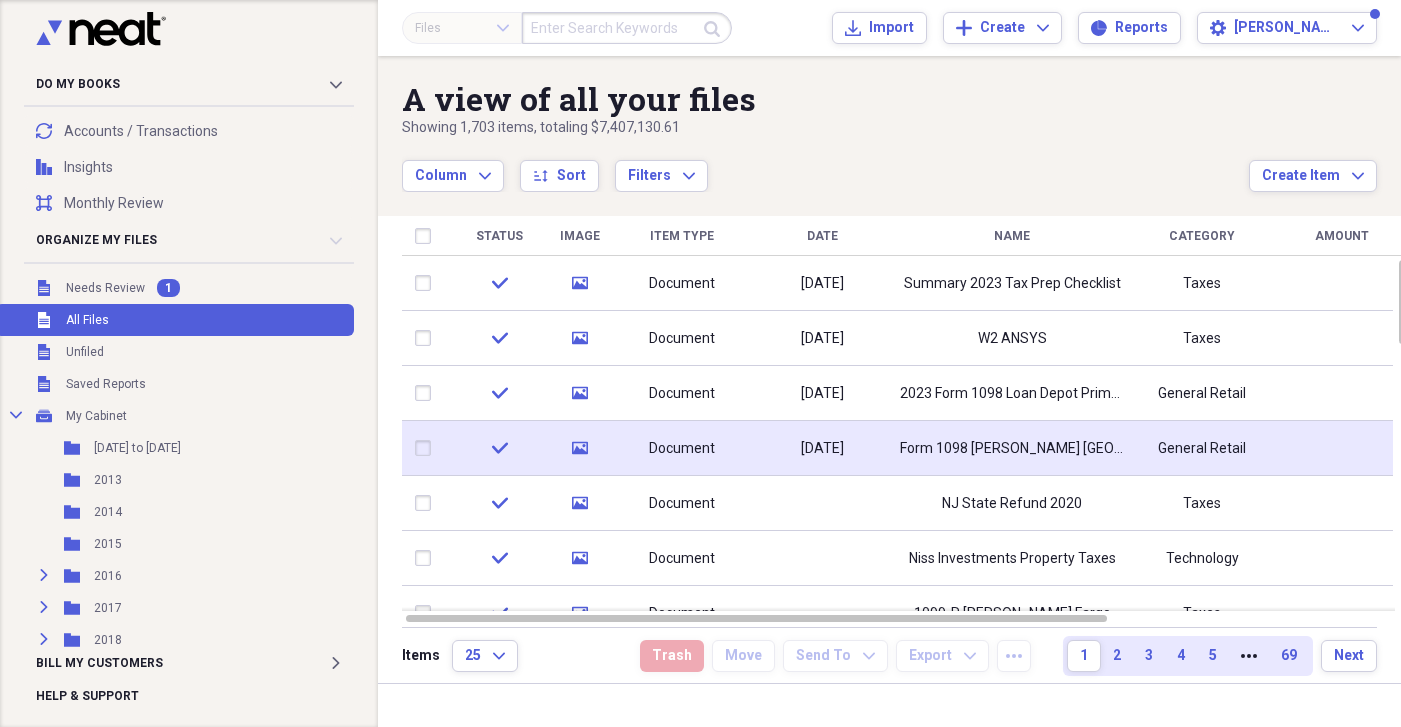 click at bounding box center (427, 448) 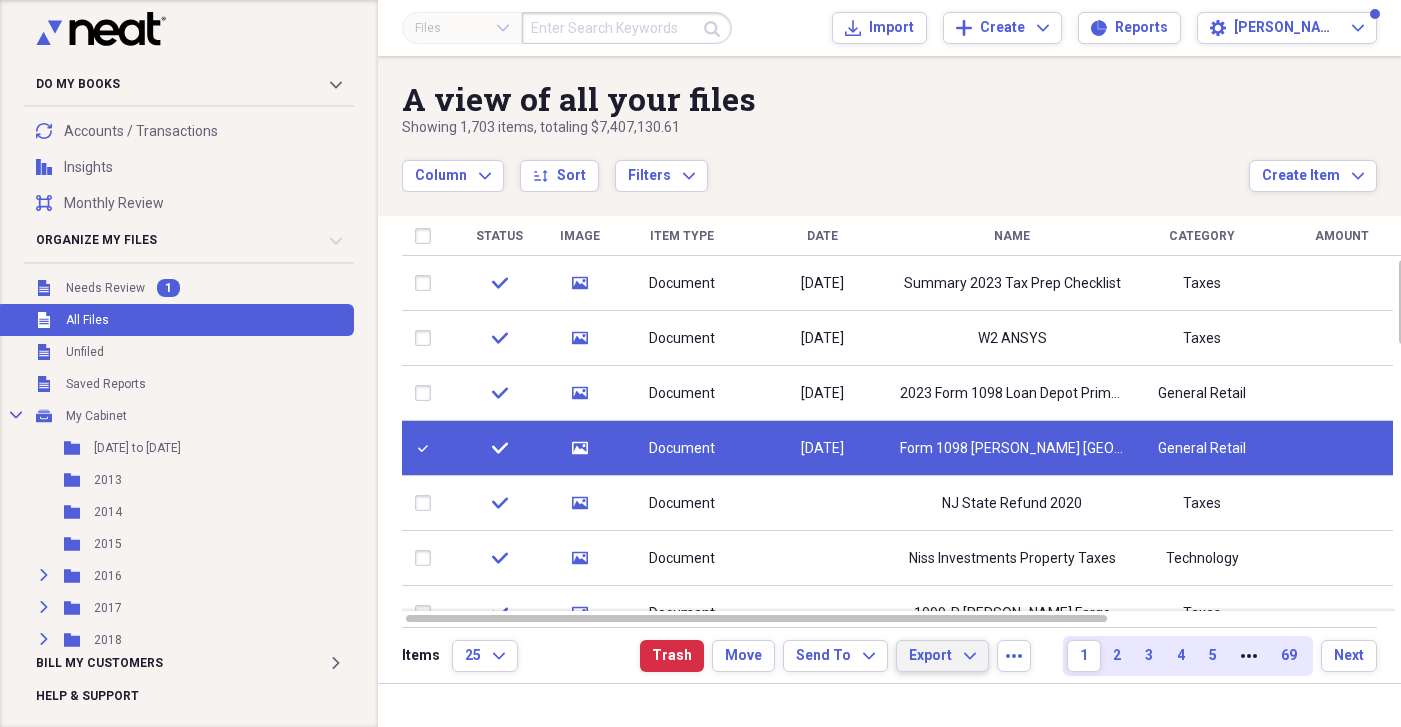 click on "Expand" 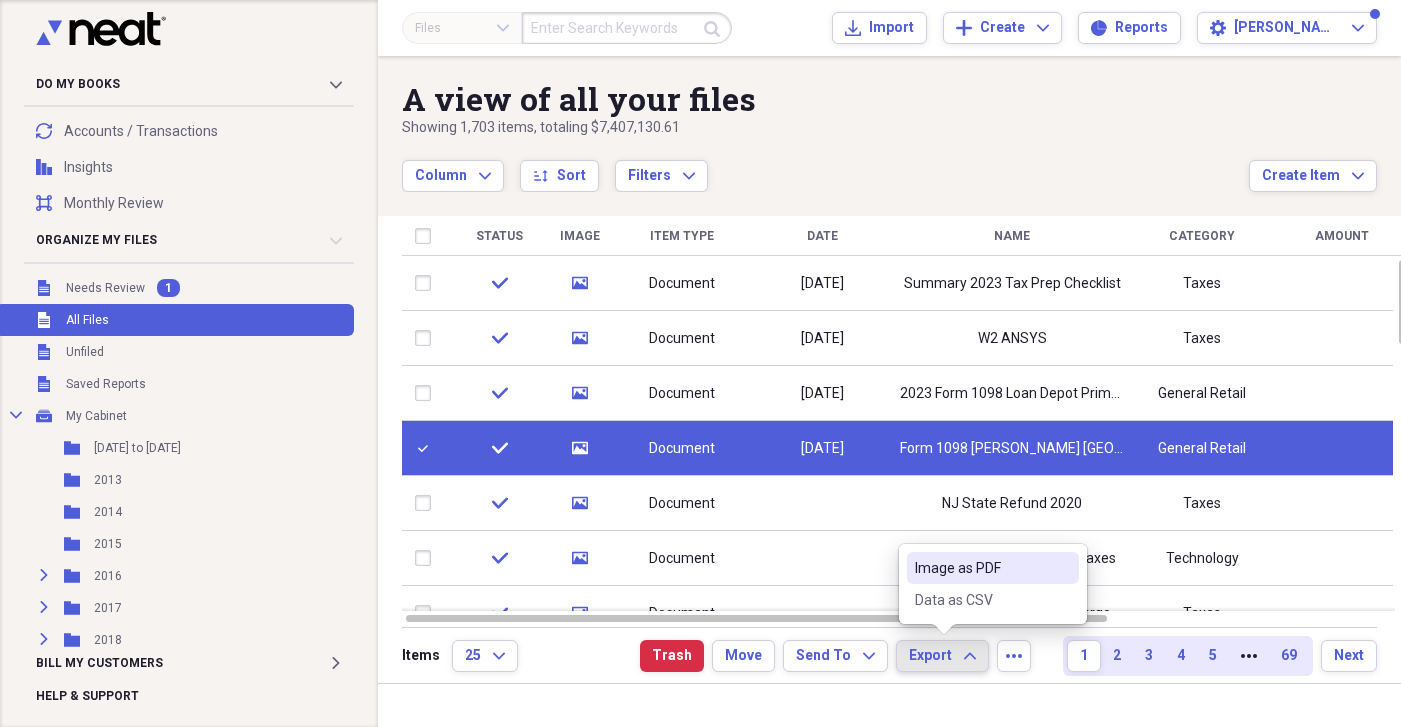 click on "Image as PDF" at bounding box center (981, 568) 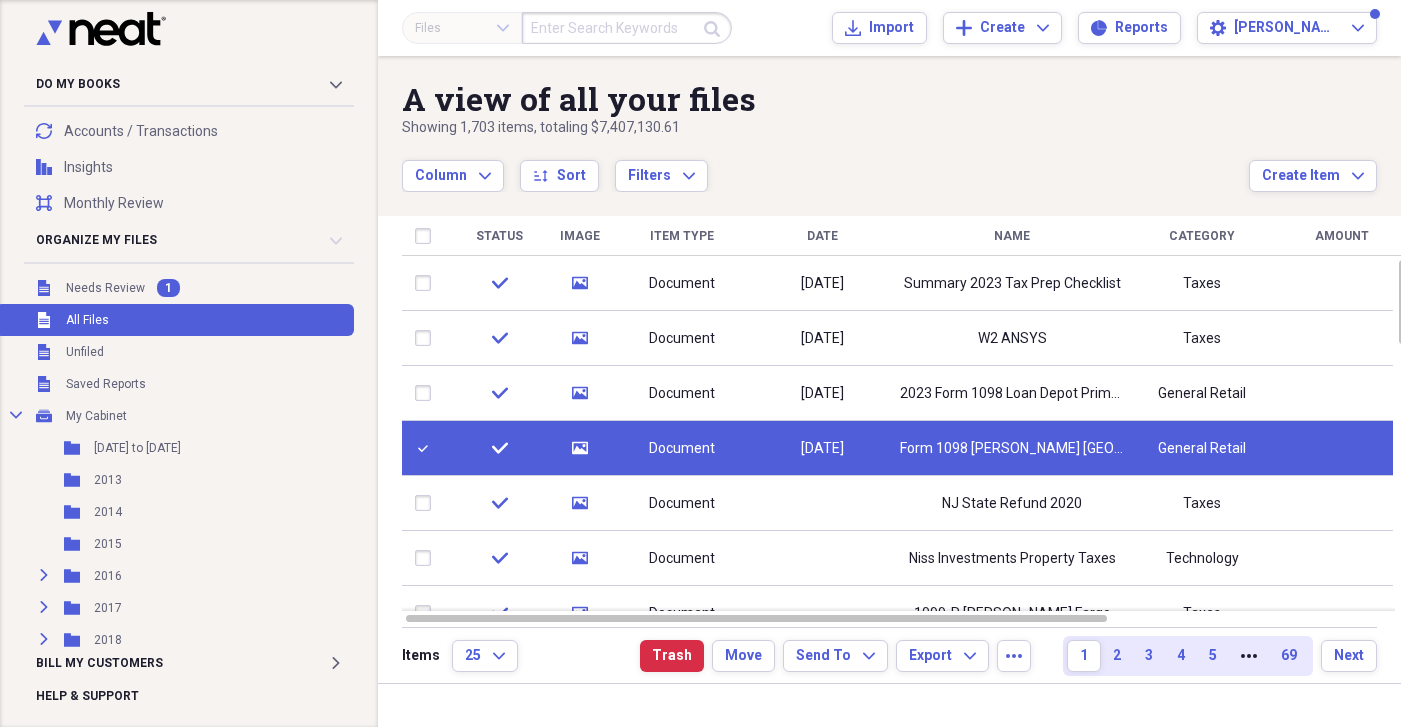 click at bounding box center [427, 448] 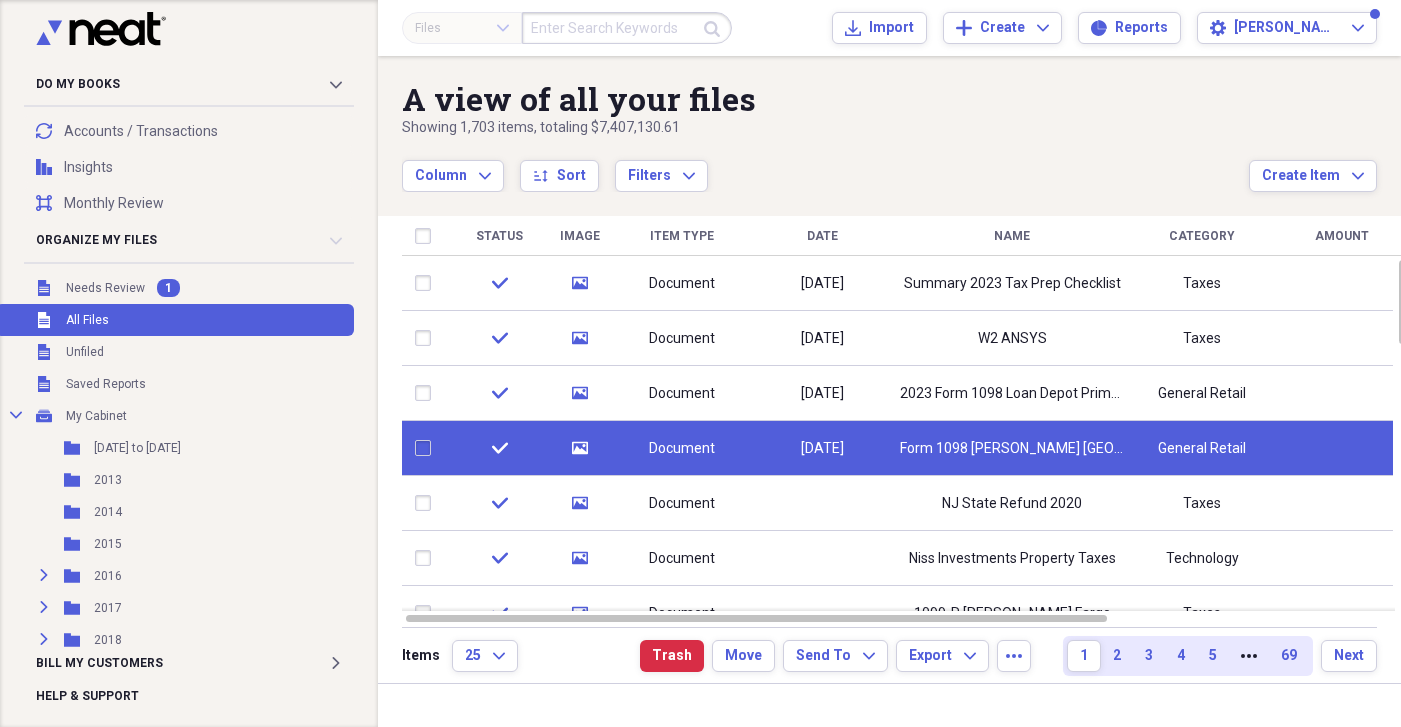 checkbox on "false" 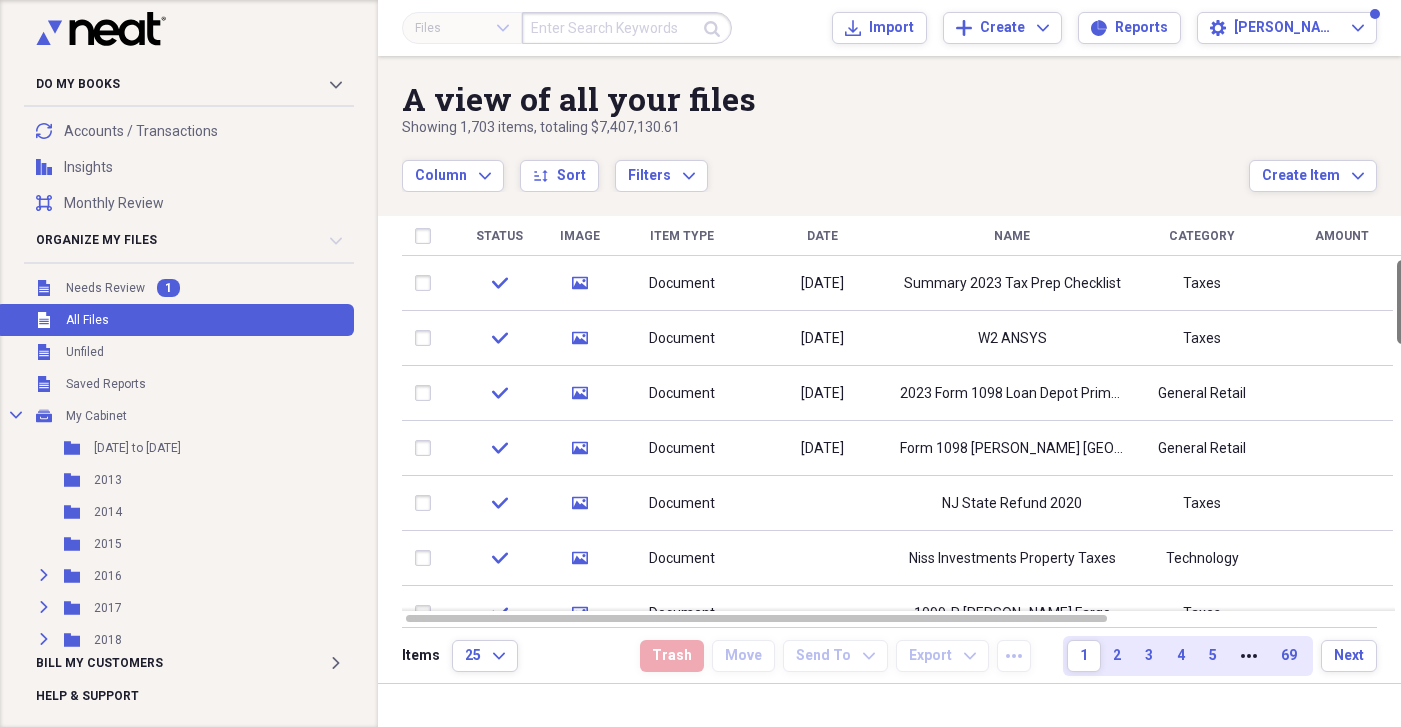 drag, startPoint x: 1394, startPoint y: 325, endPoint x: 1396, endPoint y: 292, distance: 33.06055 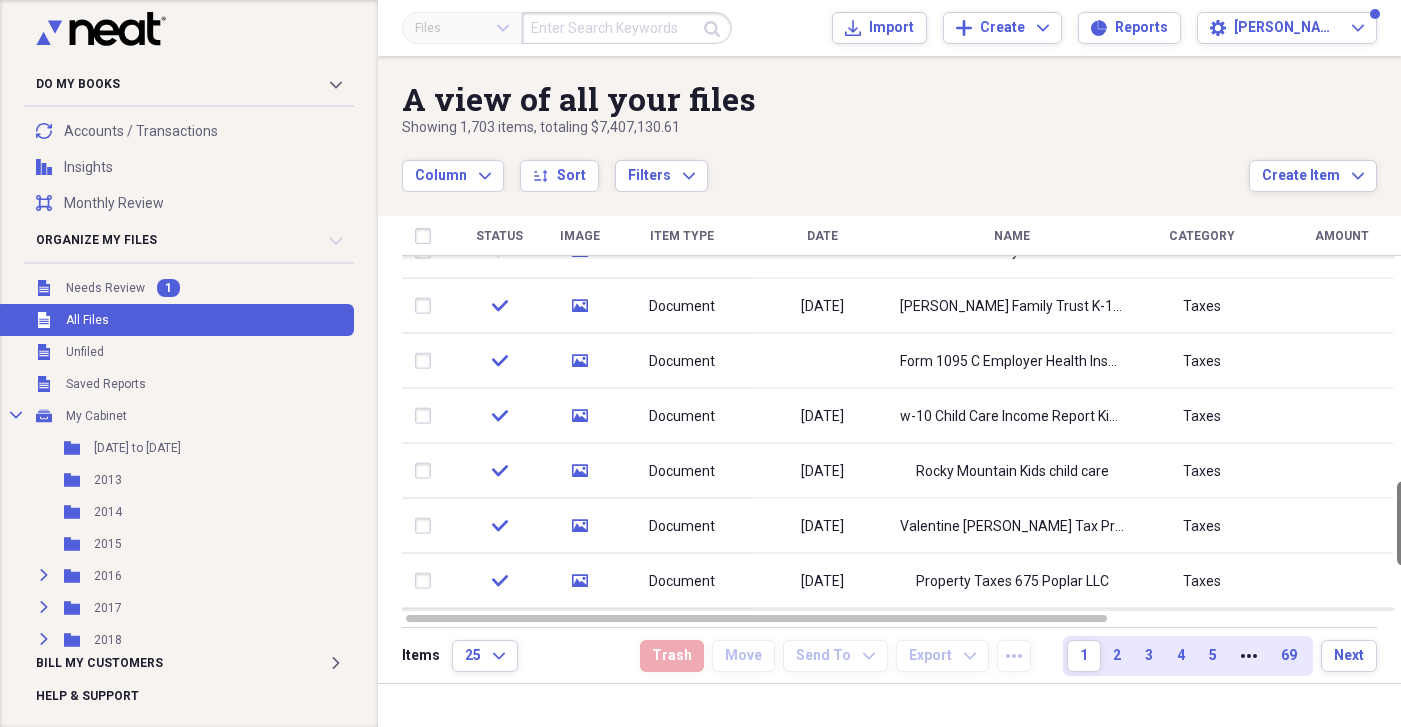 drag, startPoint x: 1393, startPoint y: 298, endPoint x: 1439, endPoint y: 537, distance: 243.38652 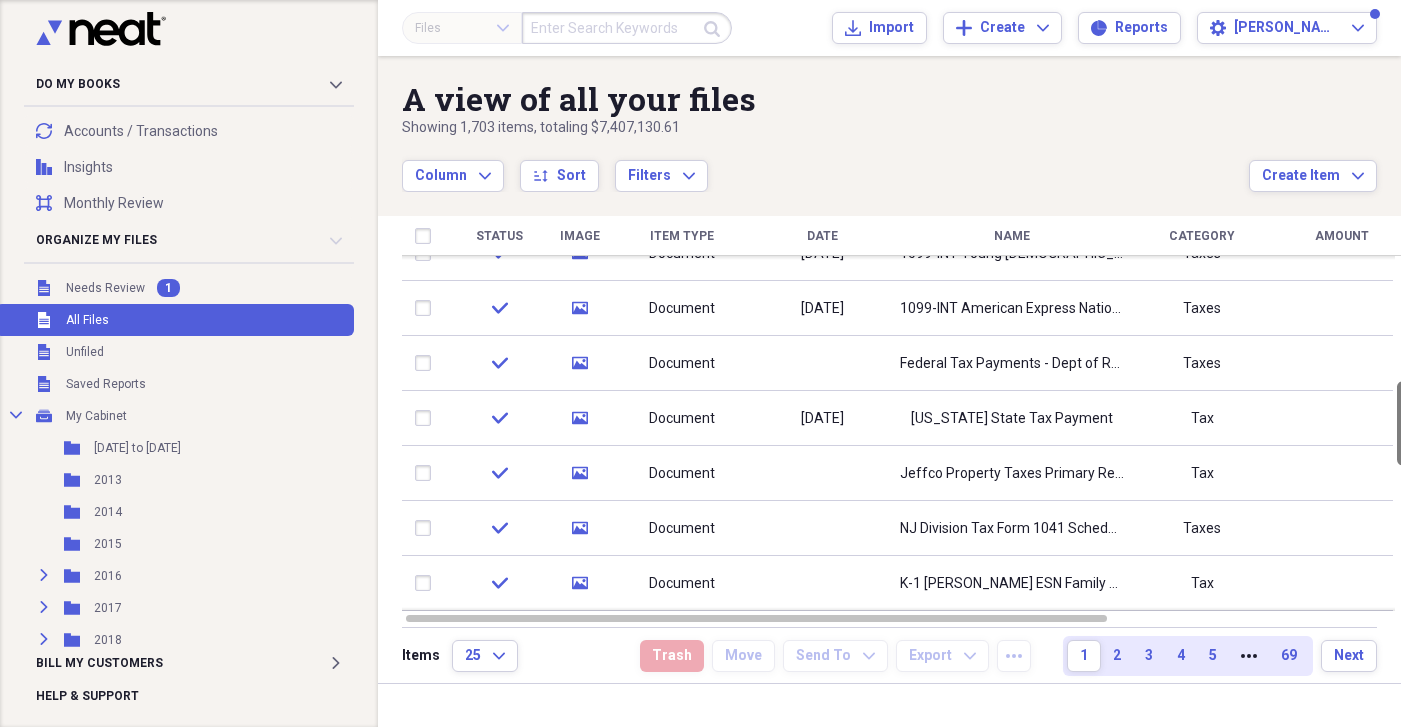 drag, startPoint x: 1395, startPoint y: 544, endPoint x: 1391, endPoint y: 444, distance: 100.07997 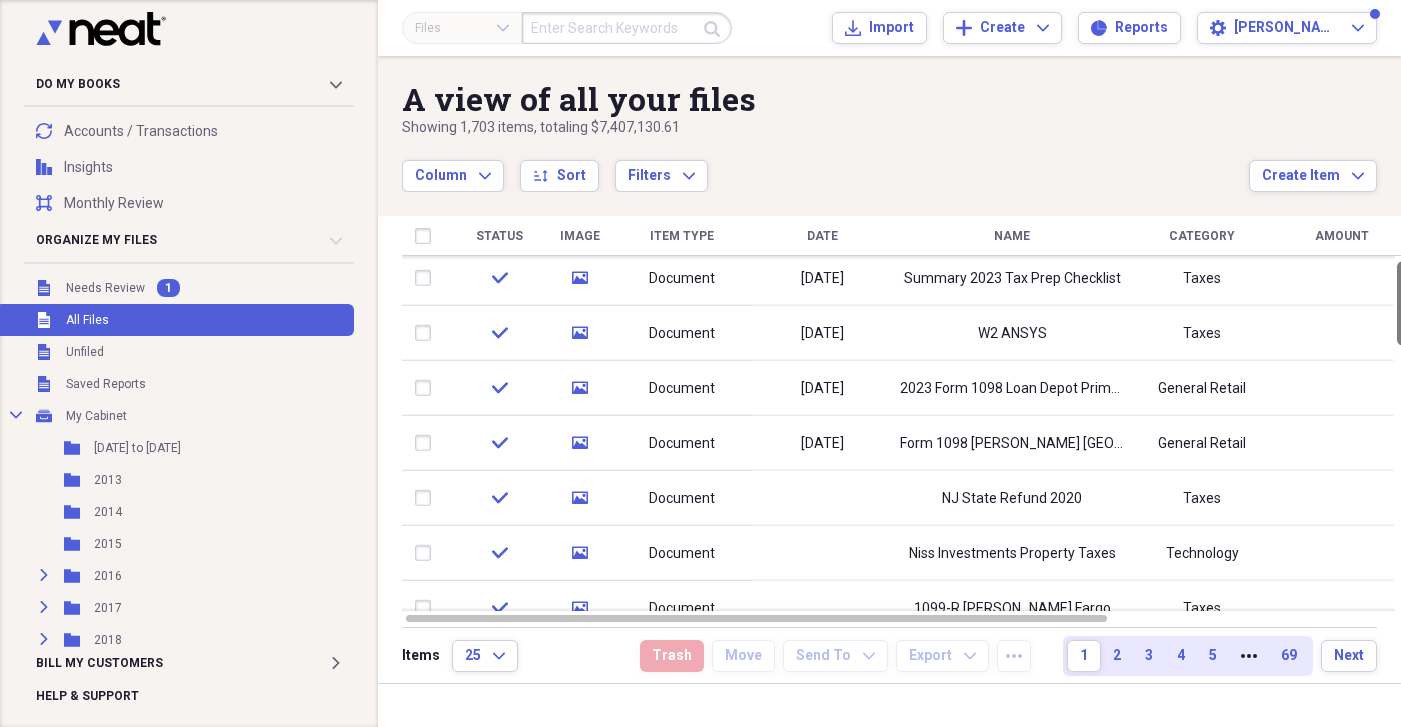 drag, startPoint x: 1395, startPoint y: 446, endPoint x: 1401, endPoint y: 325, distance: 121.14867 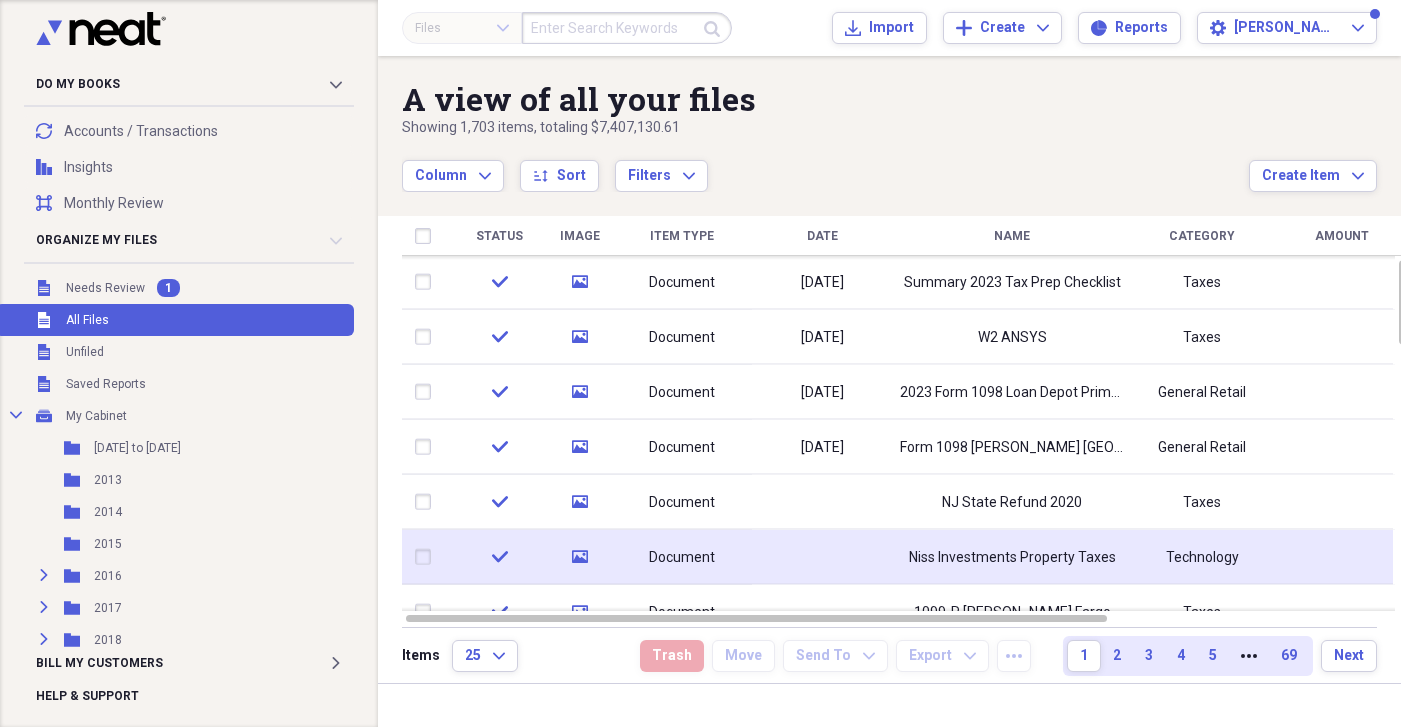 click at bounding box center [427, 557] 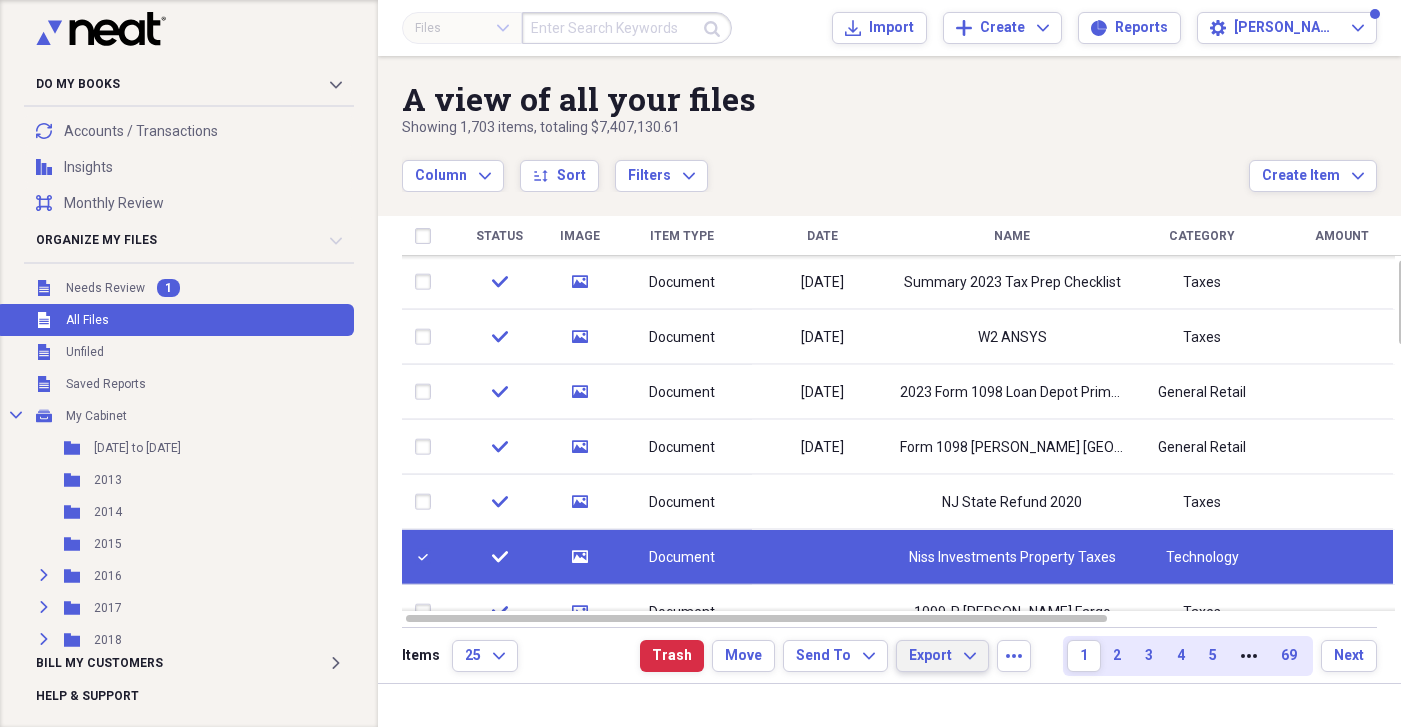click on "Export Expand" at bounding box center [942, 656] 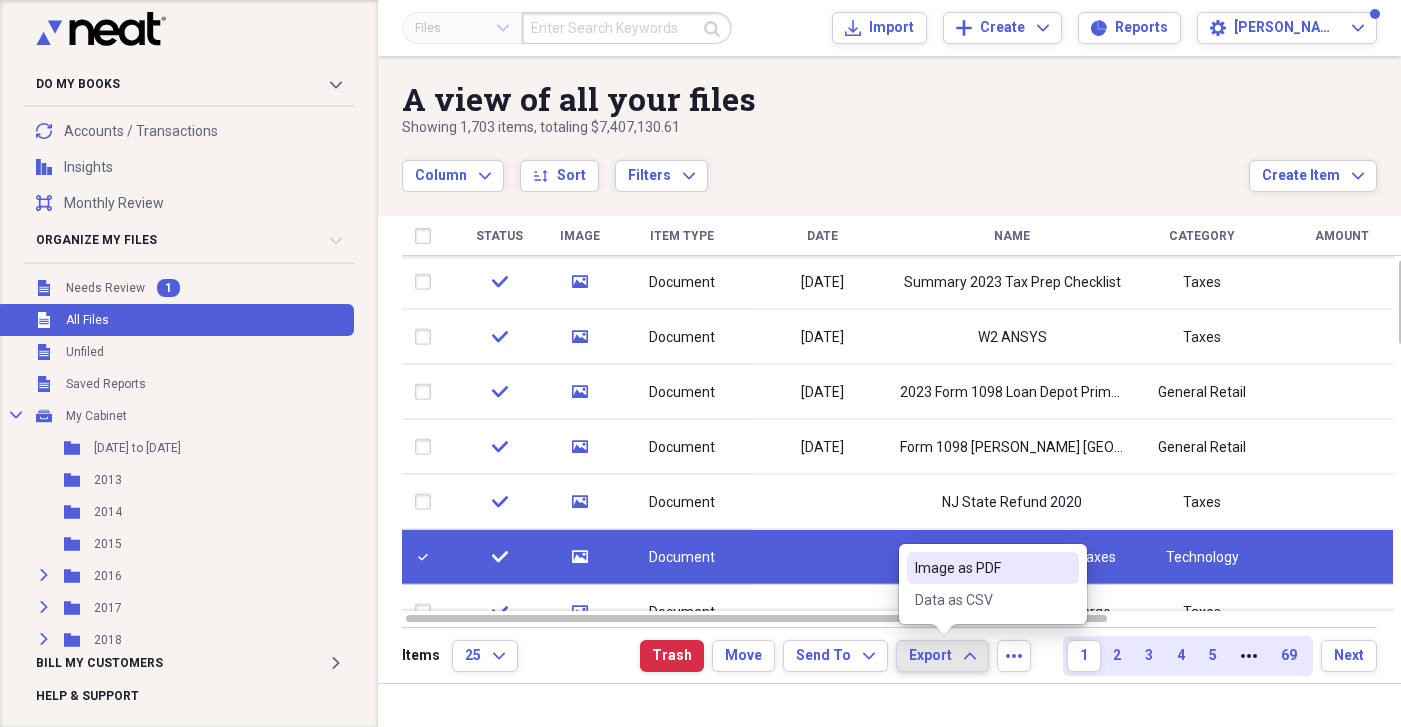 click on "Image as PDF" at bounding box center (981, 568) 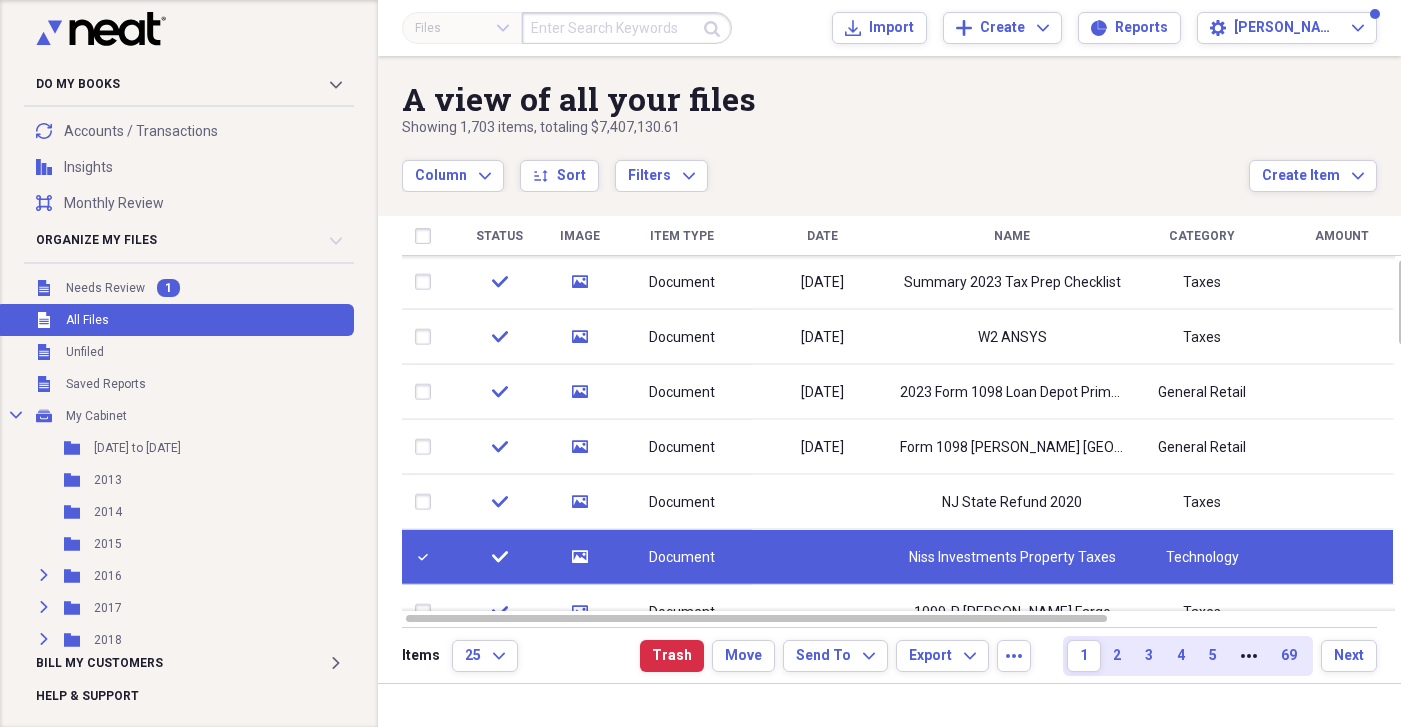 click at bounding box center (427, 557) 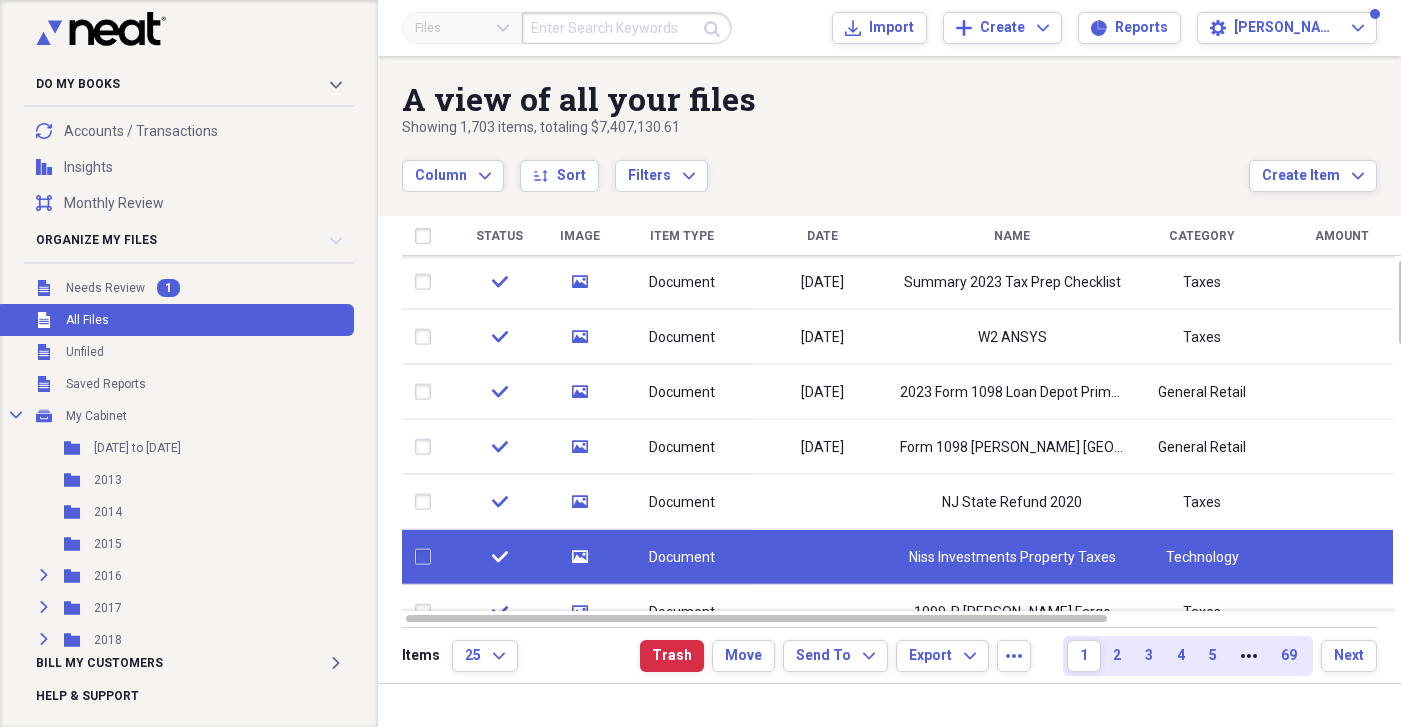 checkbox on "false" 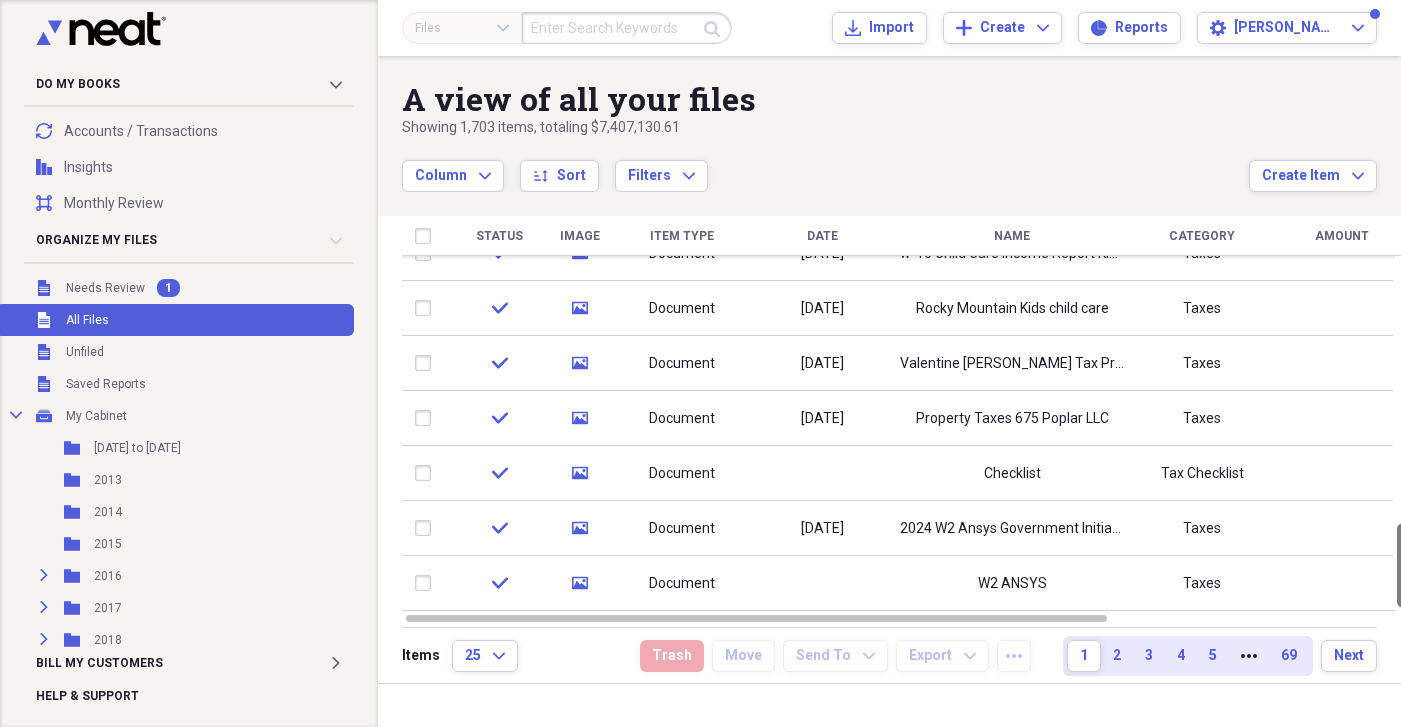 drag, startPoint x: 1391, startPoint y: 328, endPoint x: 1435, endPoint y: 651, distance: 325.98312 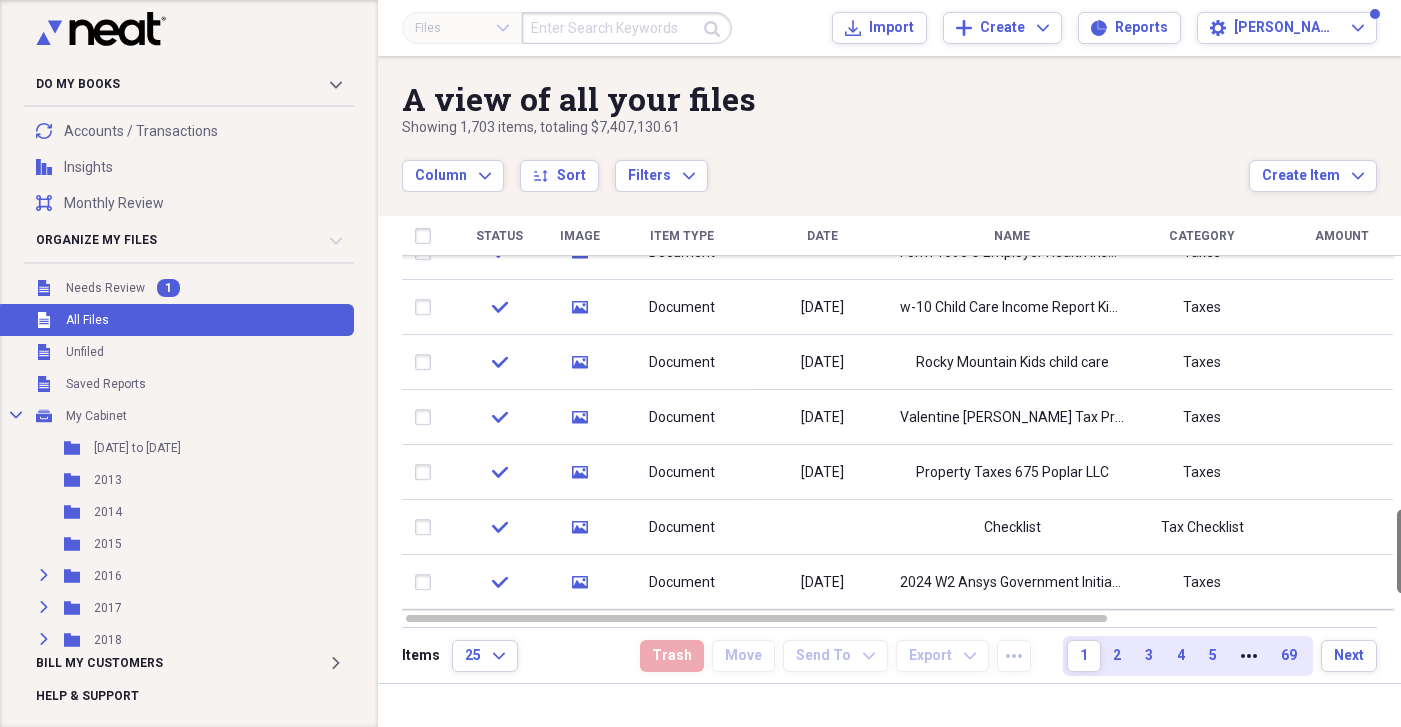 drag, startPoint x: 1393, startPoint y: 555, endPoint x: 1397, endPoint y: 541, distance: 14.56022 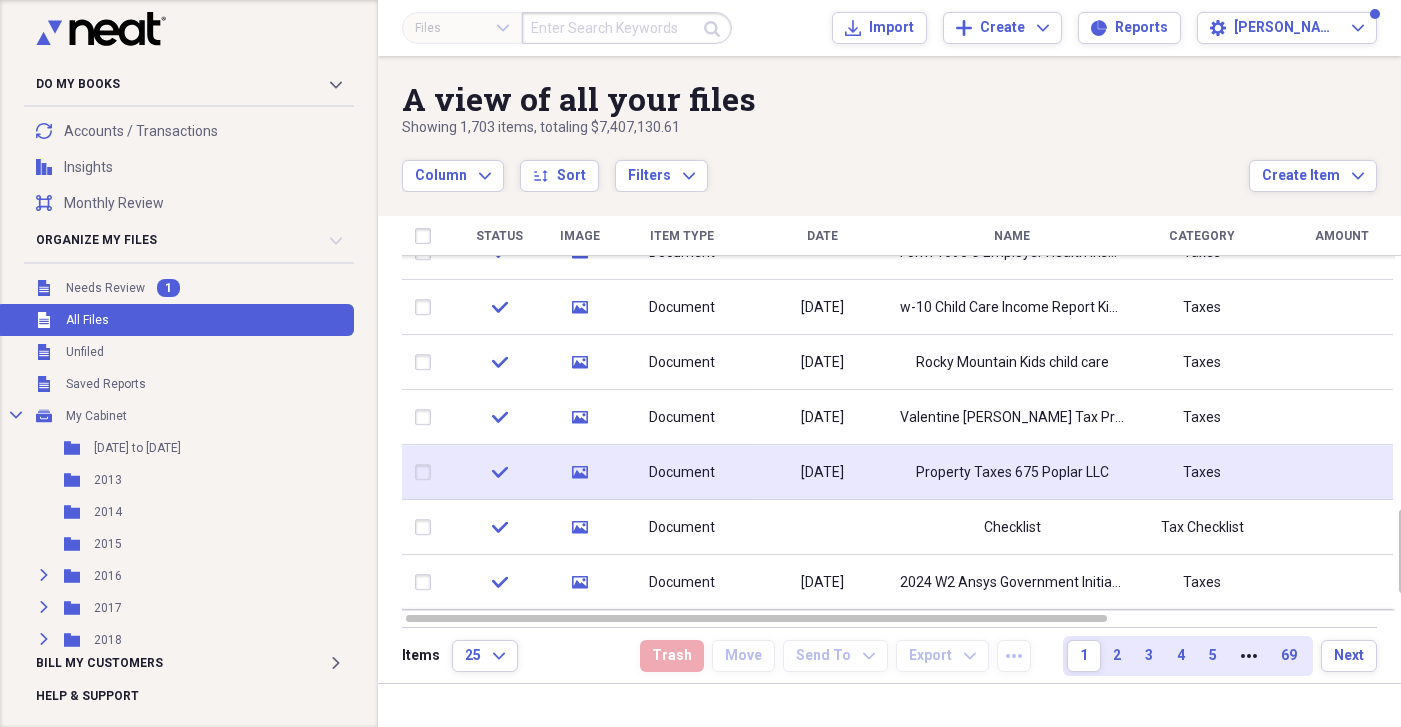 click on "Document" at bounding box center [682, 472] 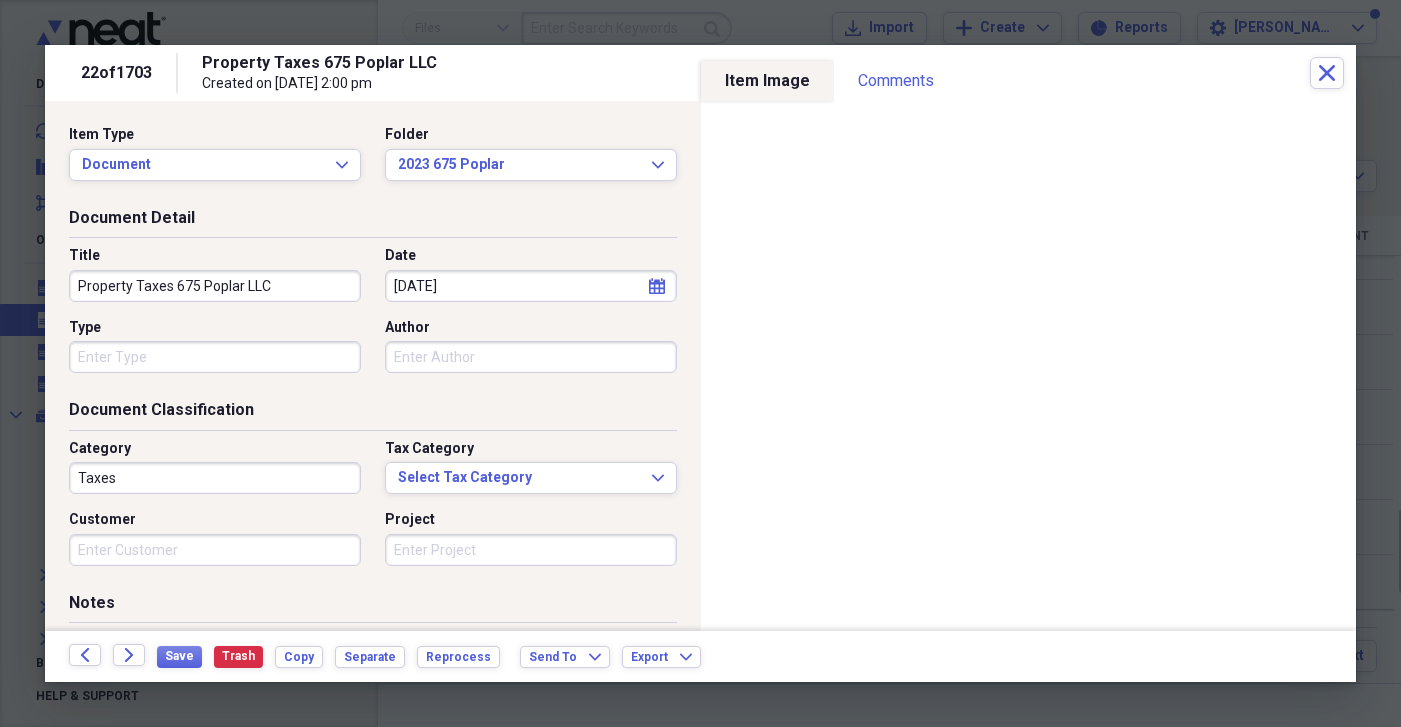 select on "11" 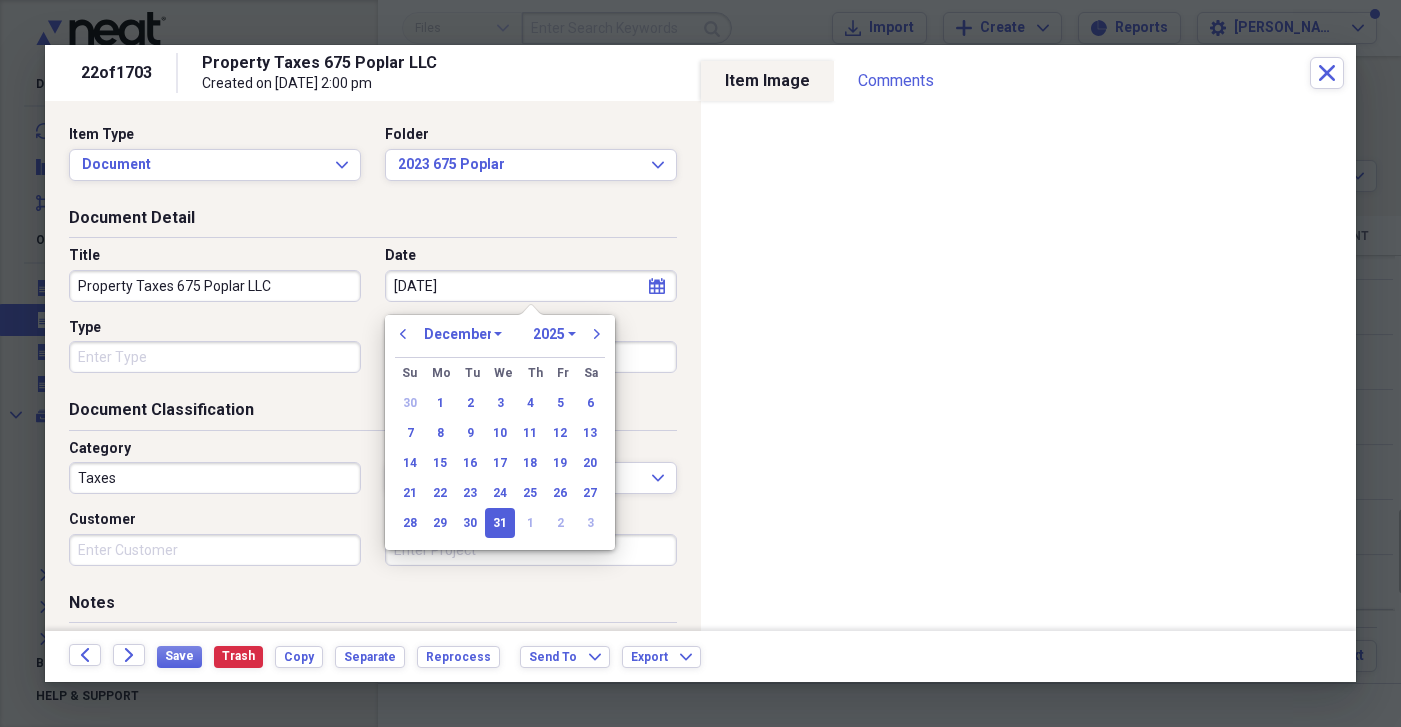 click on "[DATE]" at bounding box center [531, 286] 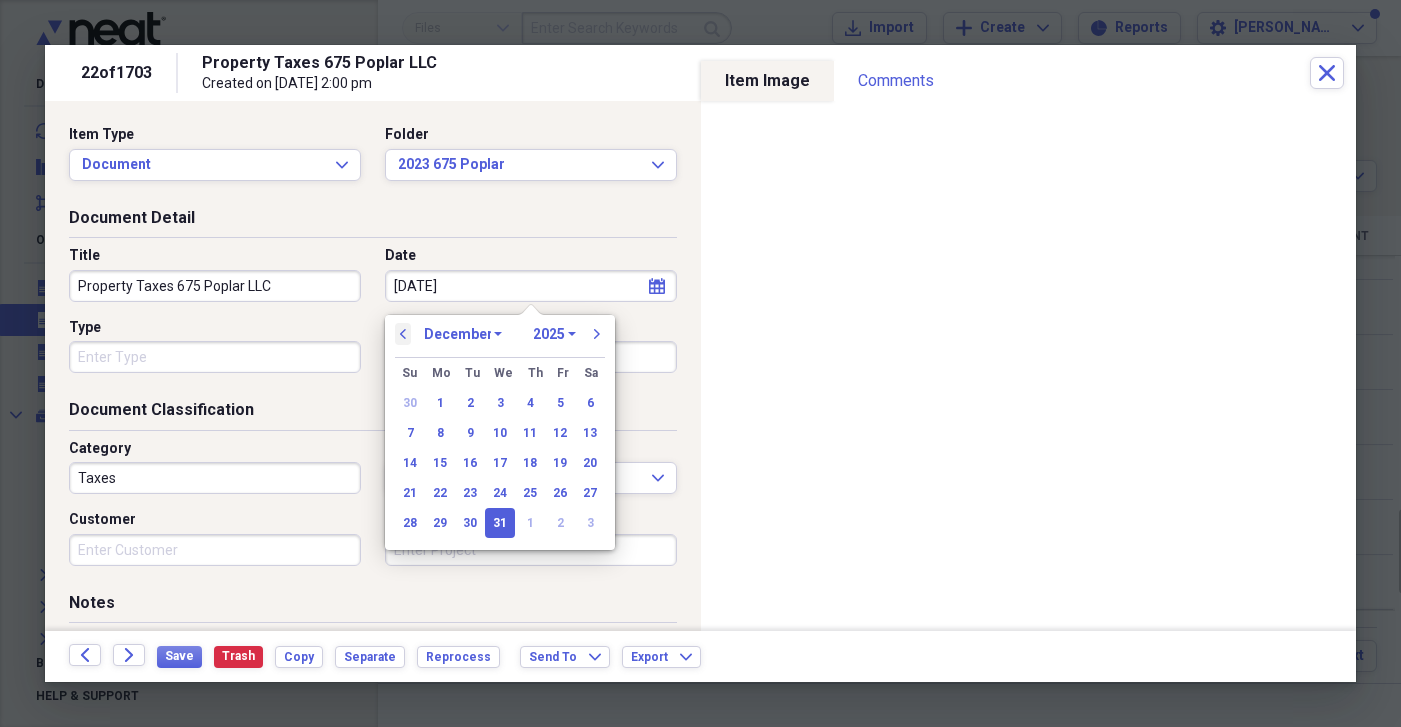 click on "previous" at bounding box center [403, 334] 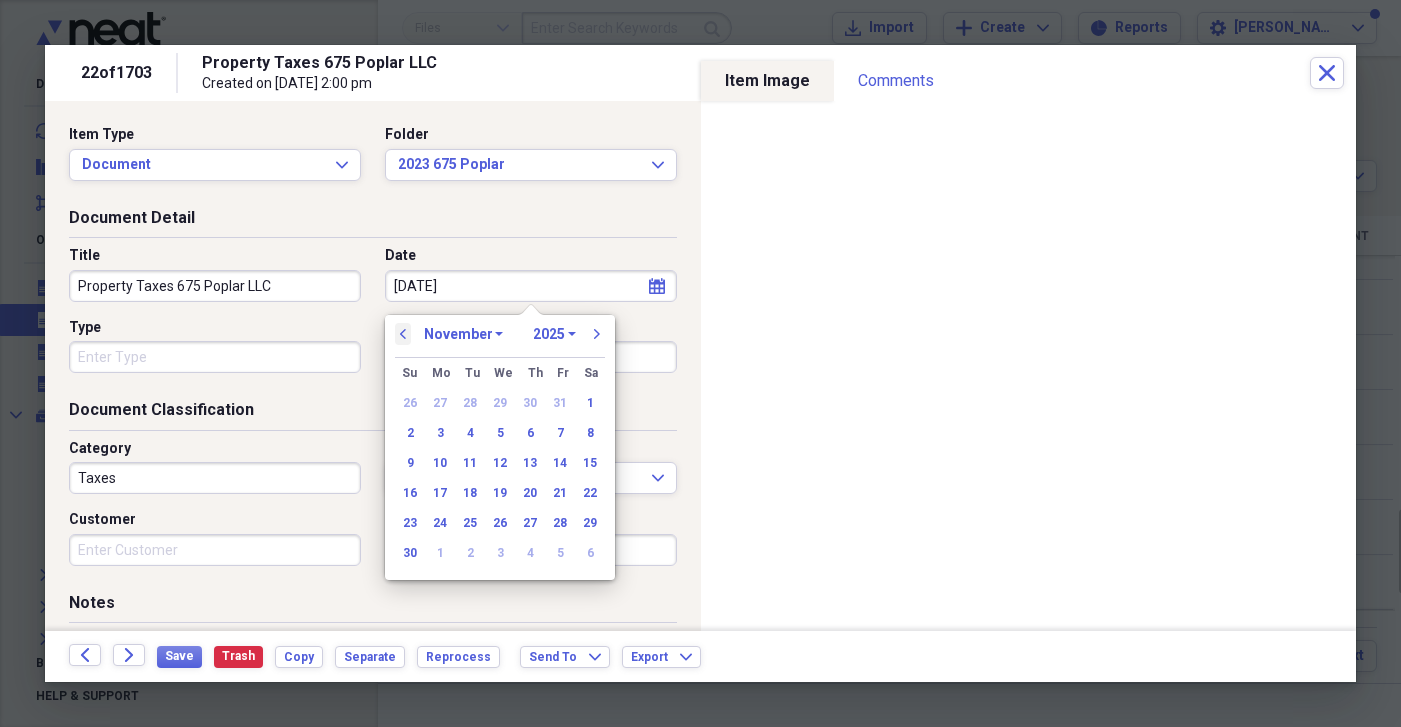 click on "previous" at bounding box center [403, 334] 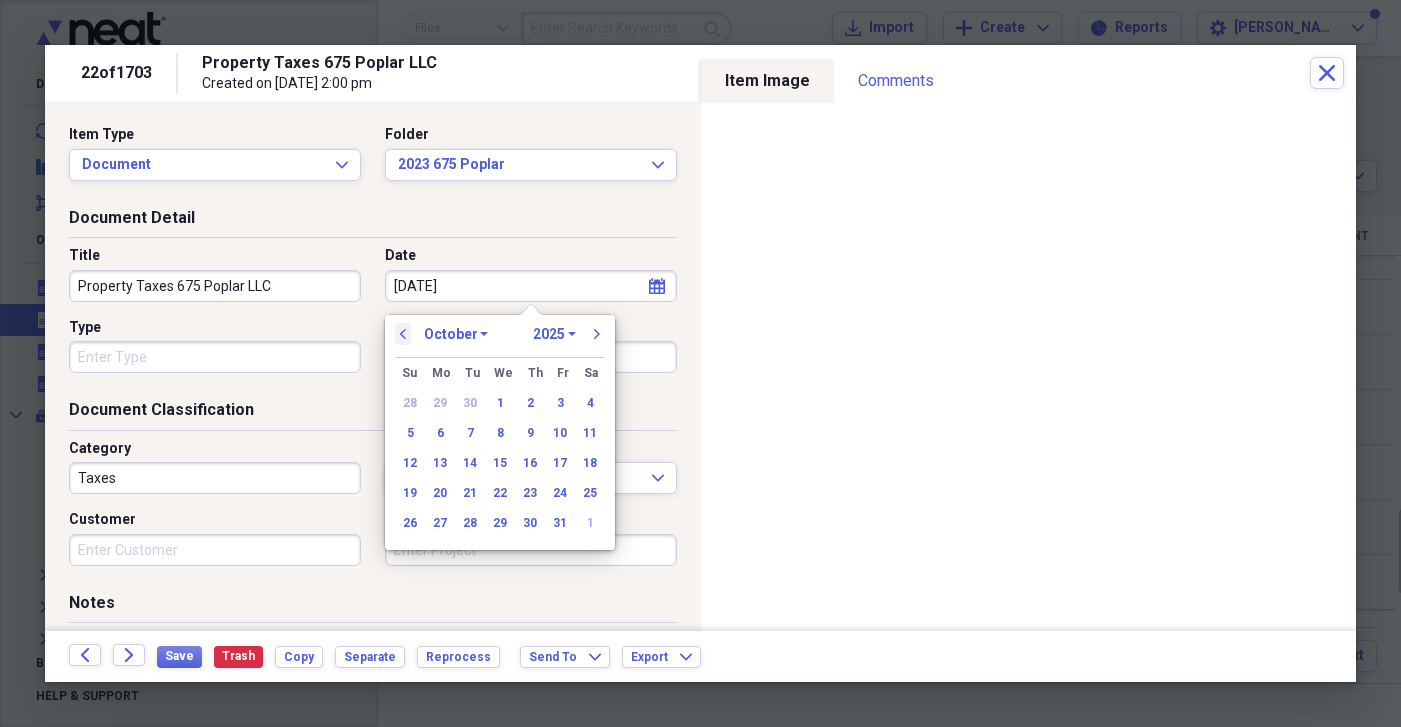 click on "previous" at bounding box center [403, 334] 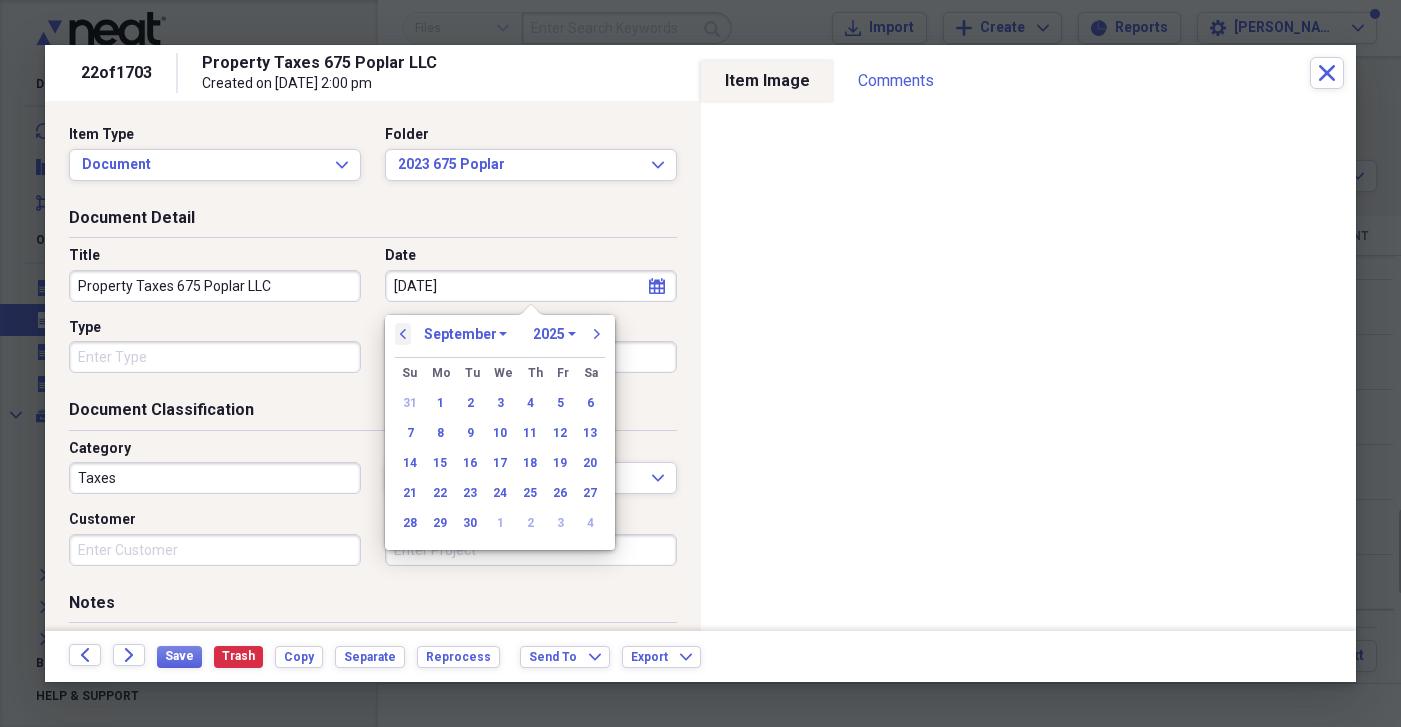 click on "previous" at bounding box center (403, 334) 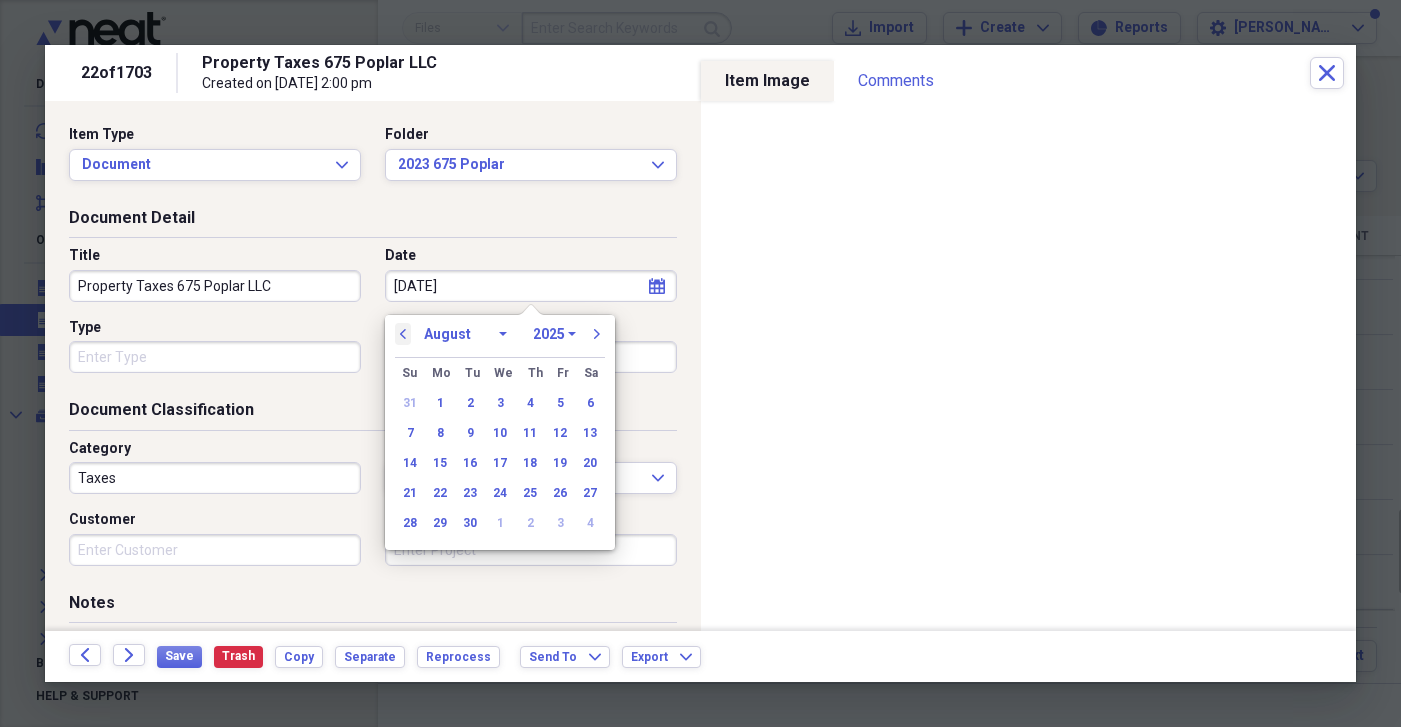 click on "previous" at bounding box center (403, 334) 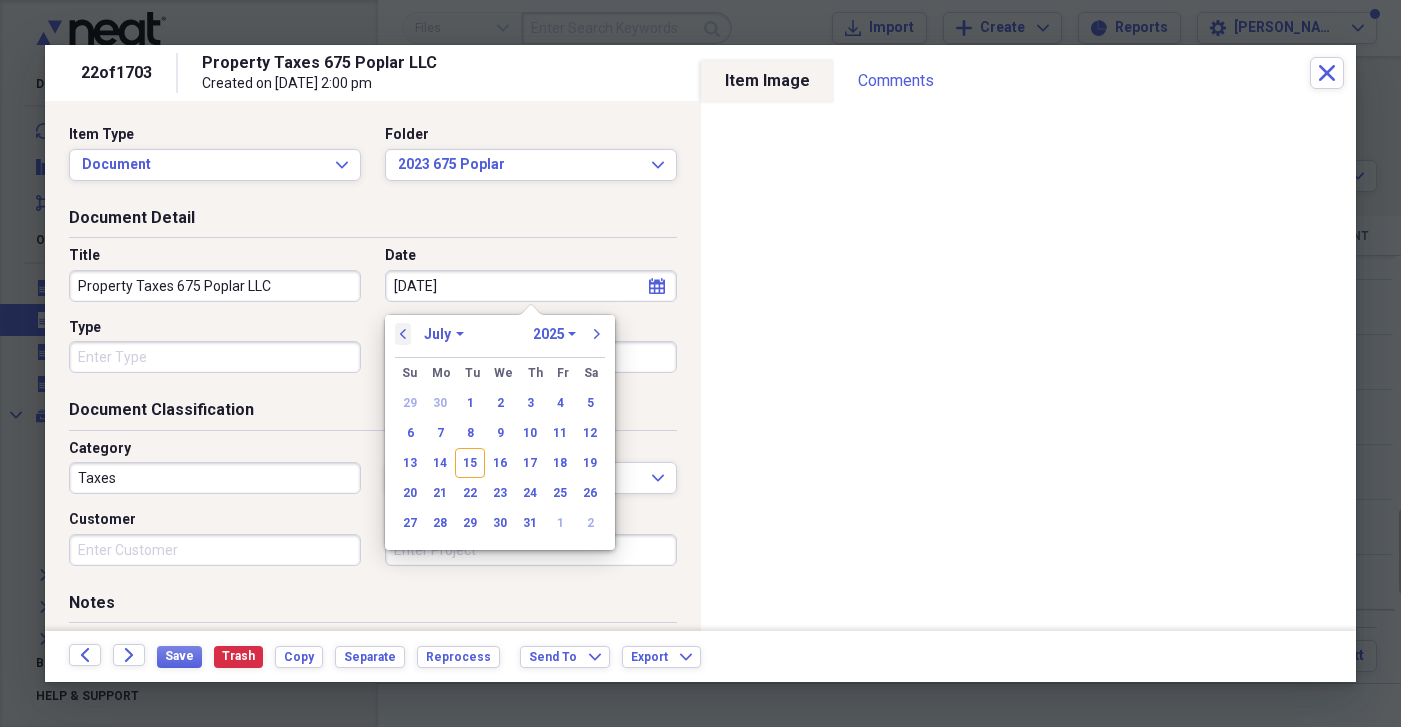 click on "previous" at bounding box center (403, 334) 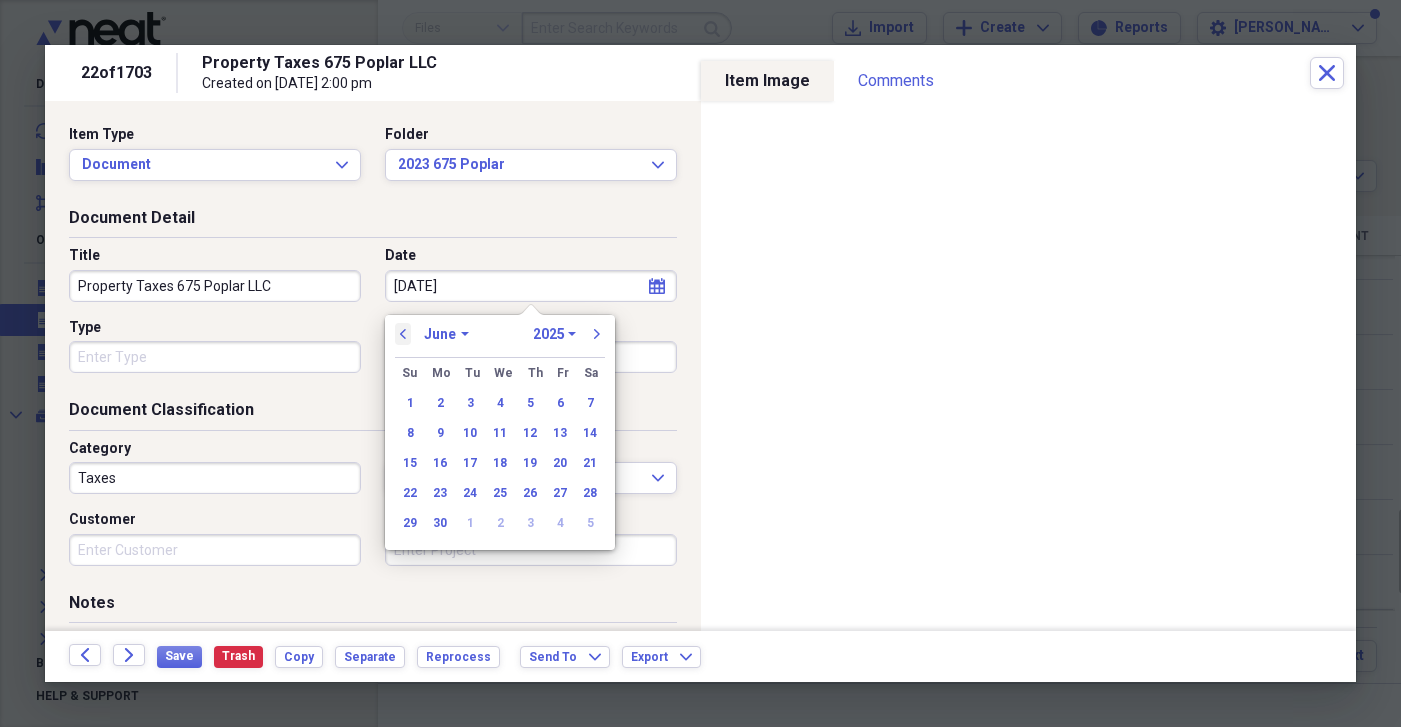 click on "previous" at bounding box center [403, 334] 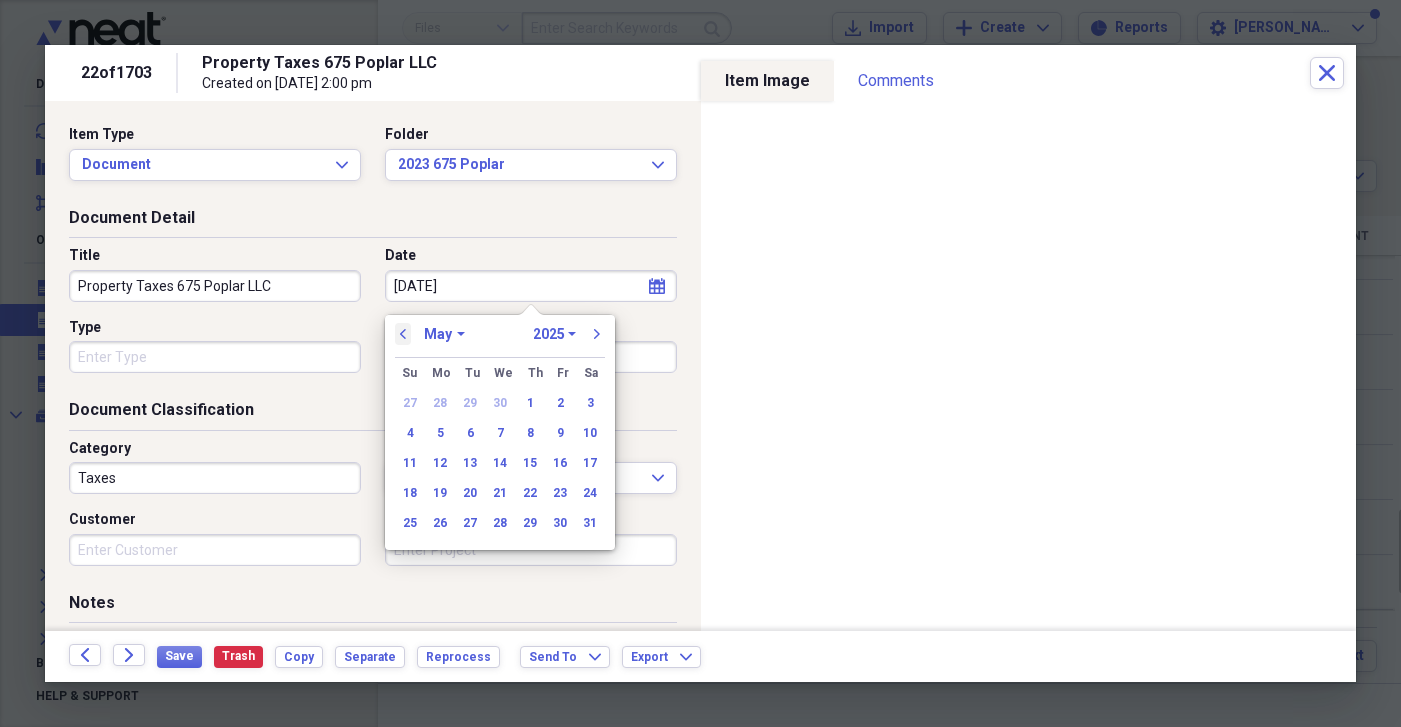 click on "previous" at bounding box center (403, 334) 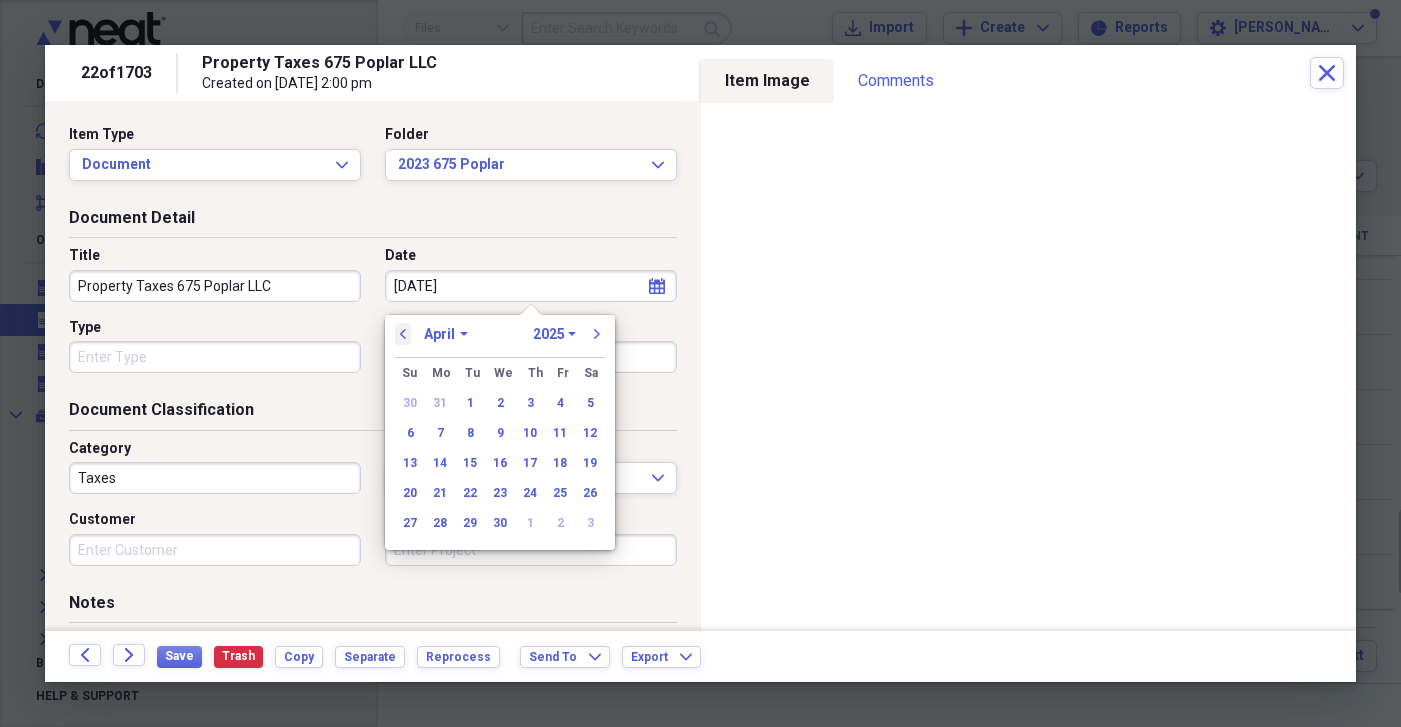 click on "previous" at bounding box center [403, 334] 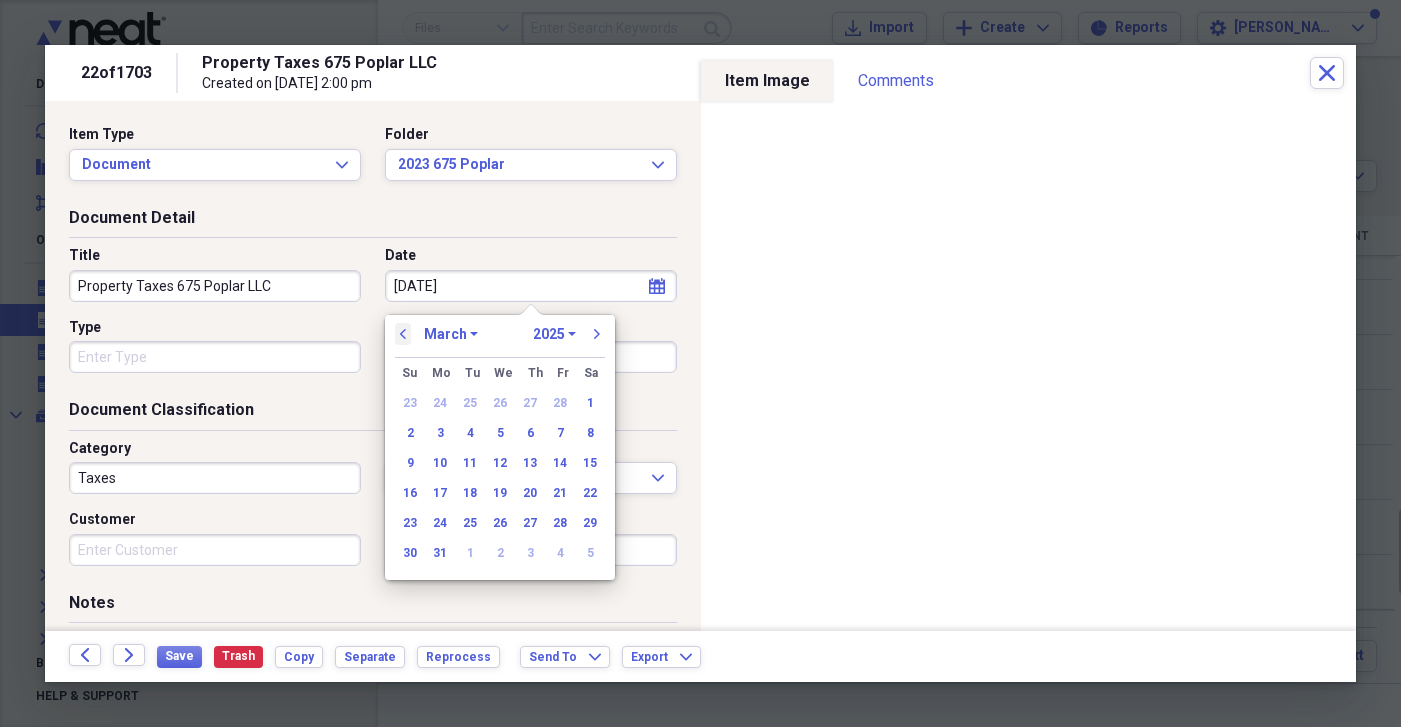 click on "previous" at bounding box center (403, 334) 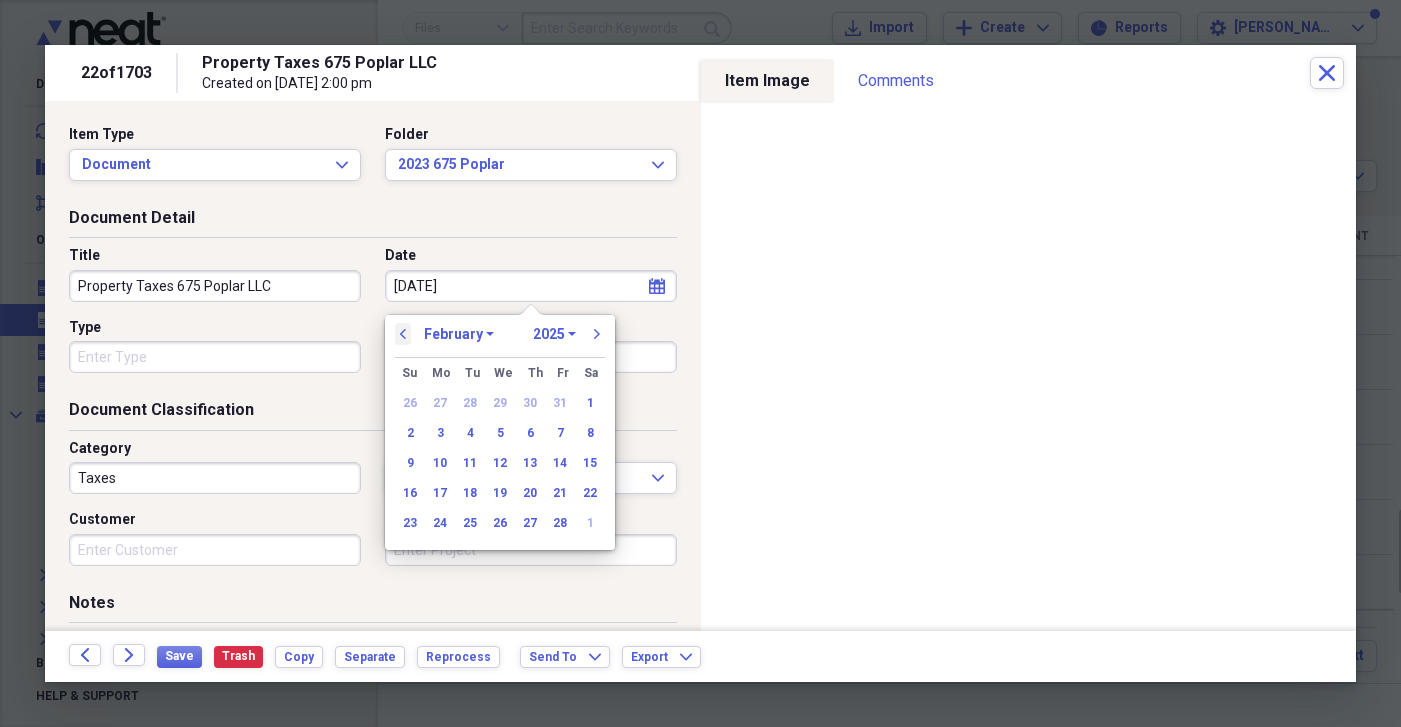 click on "previous" at bounding box center [403, 334] 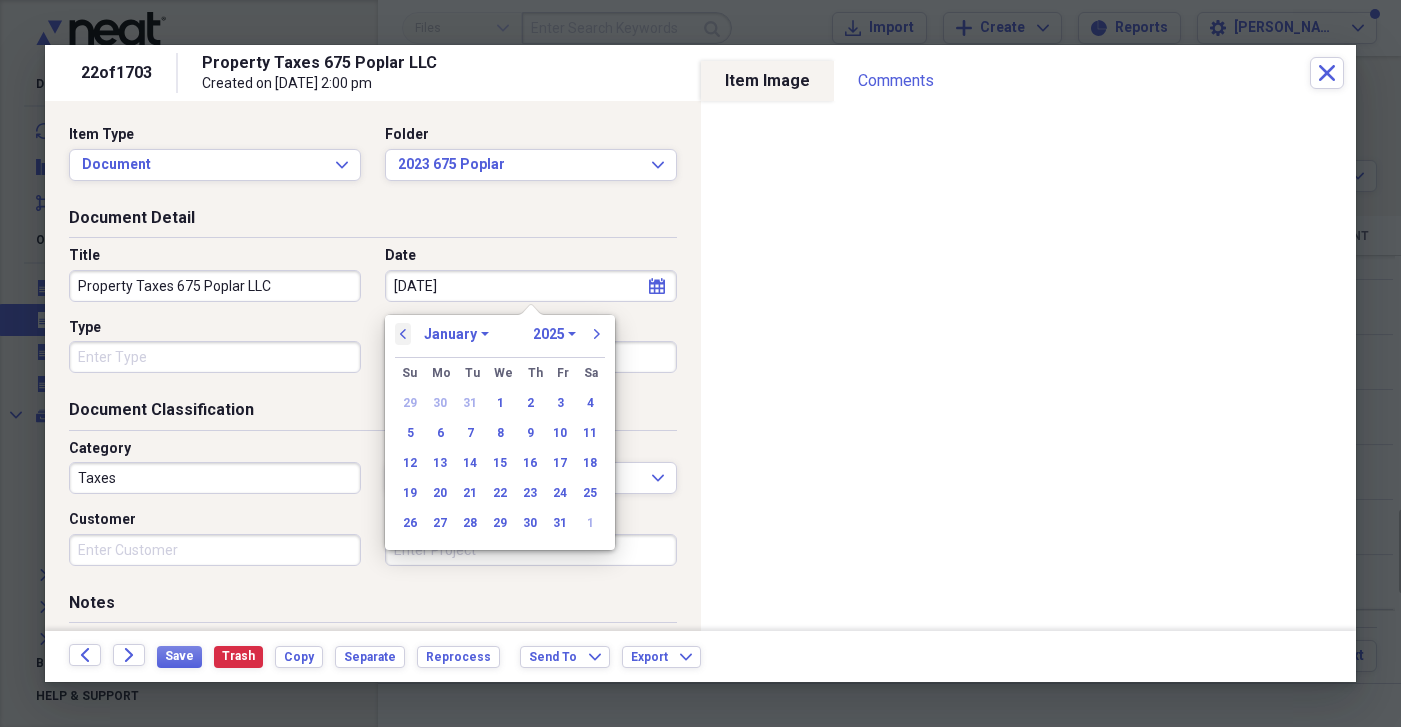 click on "previous" at bounding box center (403, 334) 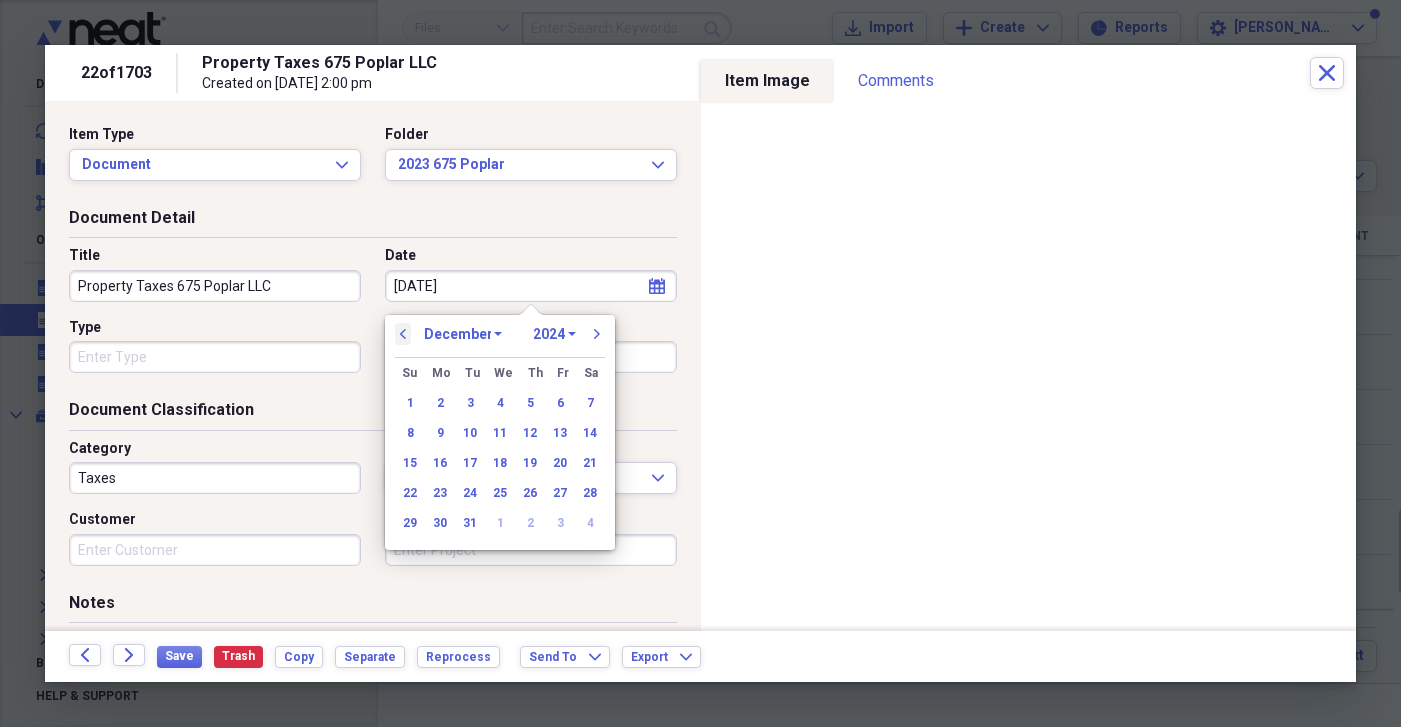click on "previous" at bounding box center [403, 334] 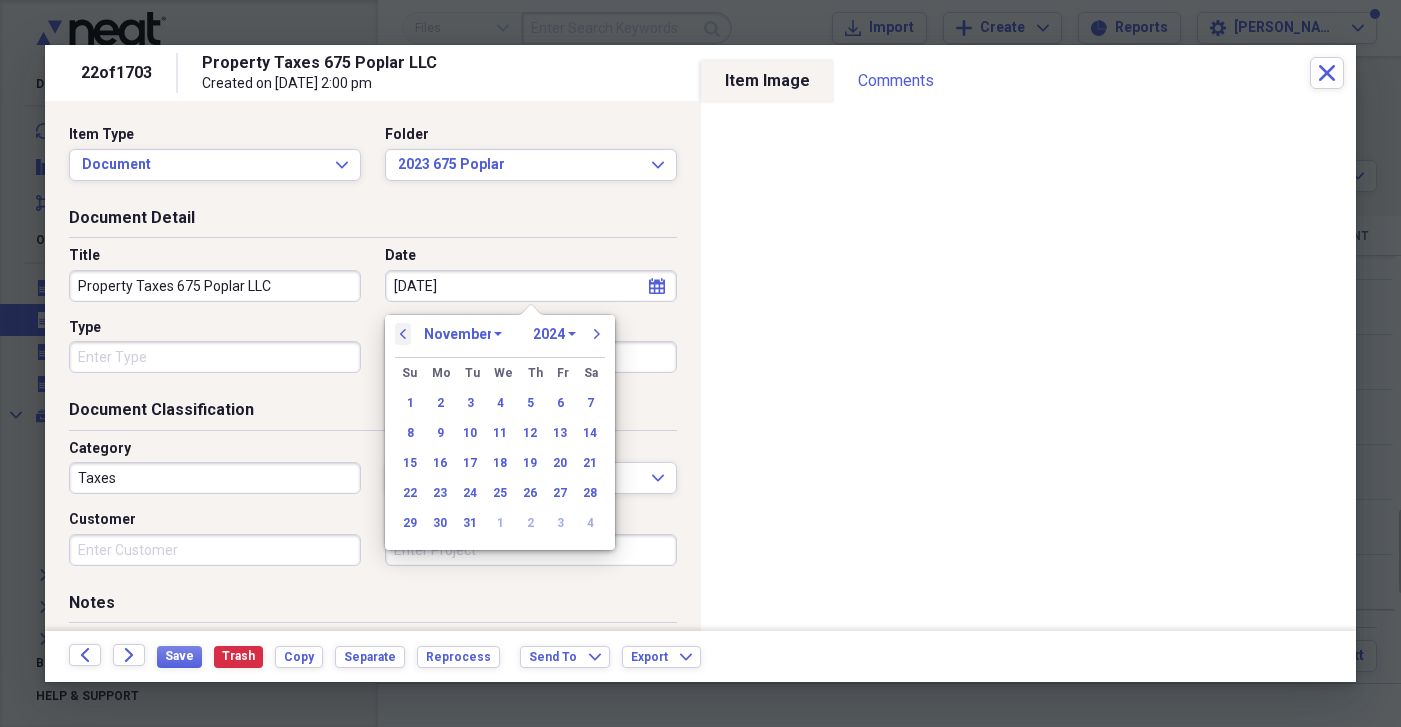 click on "previous" at bounding box center (403, 334) 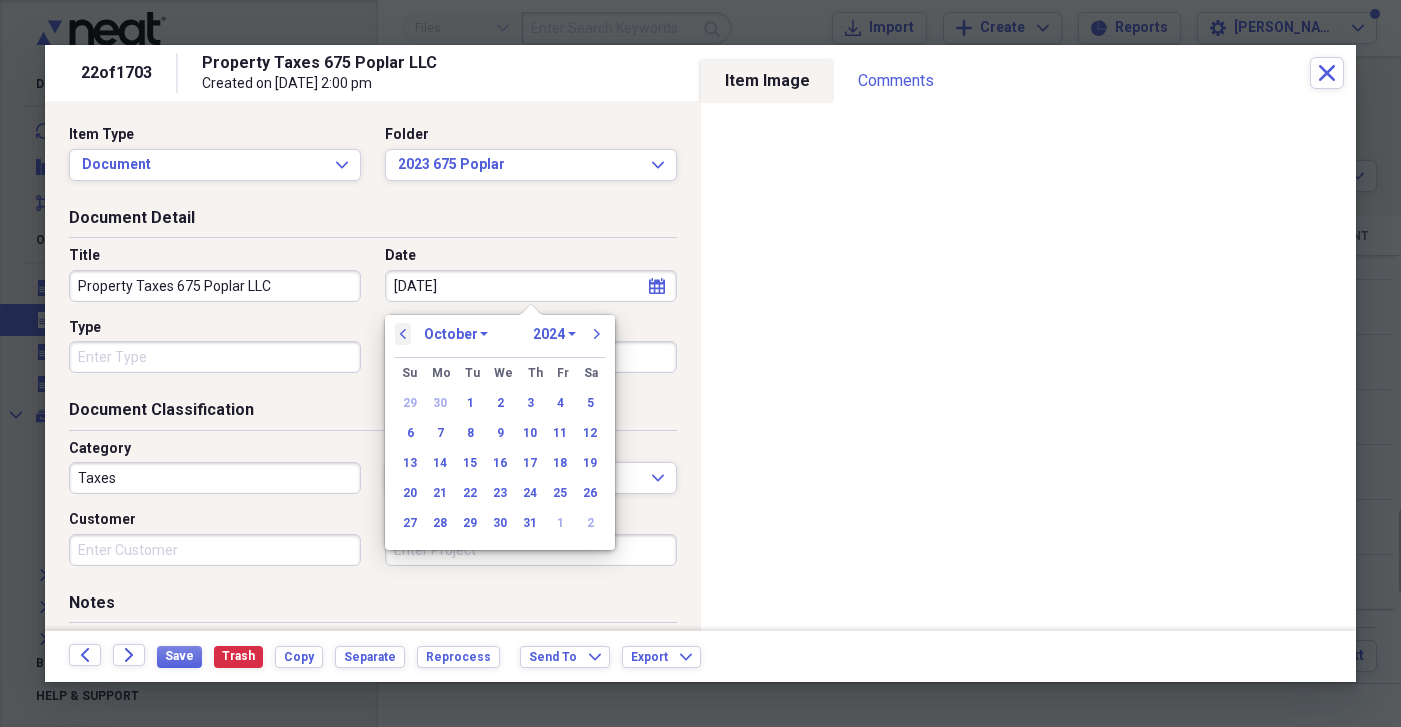 click on "previous" at bounding box center (403, 334) 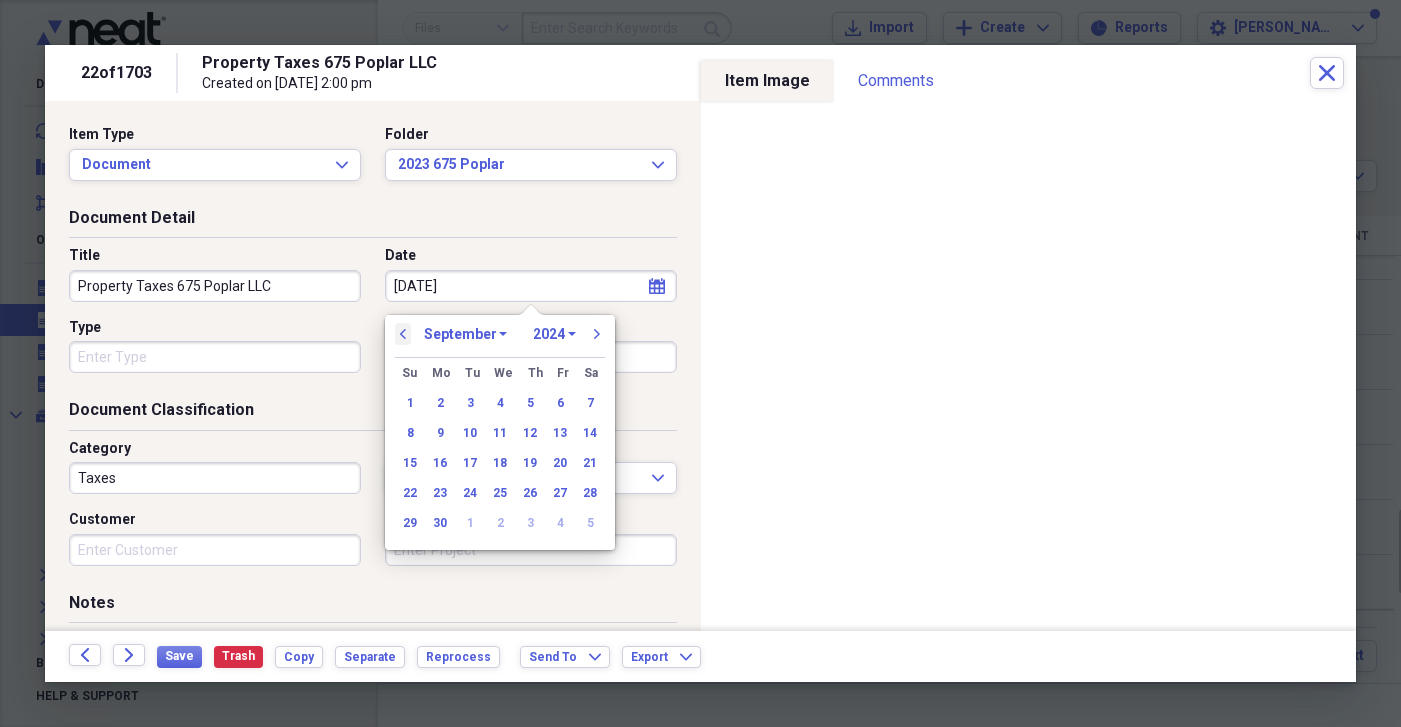 click on "previous" at bounding box center (403, 334) 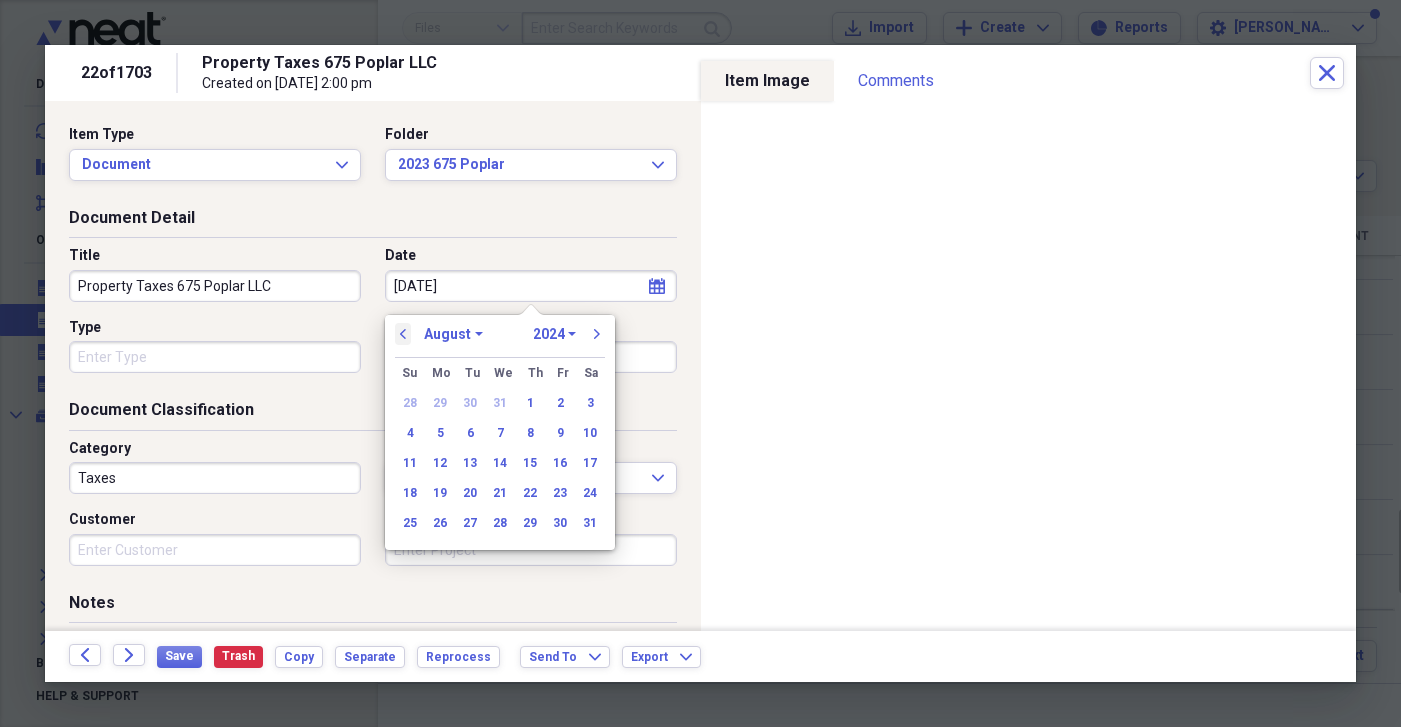 click on "previous" at bounding box center (403, 334) 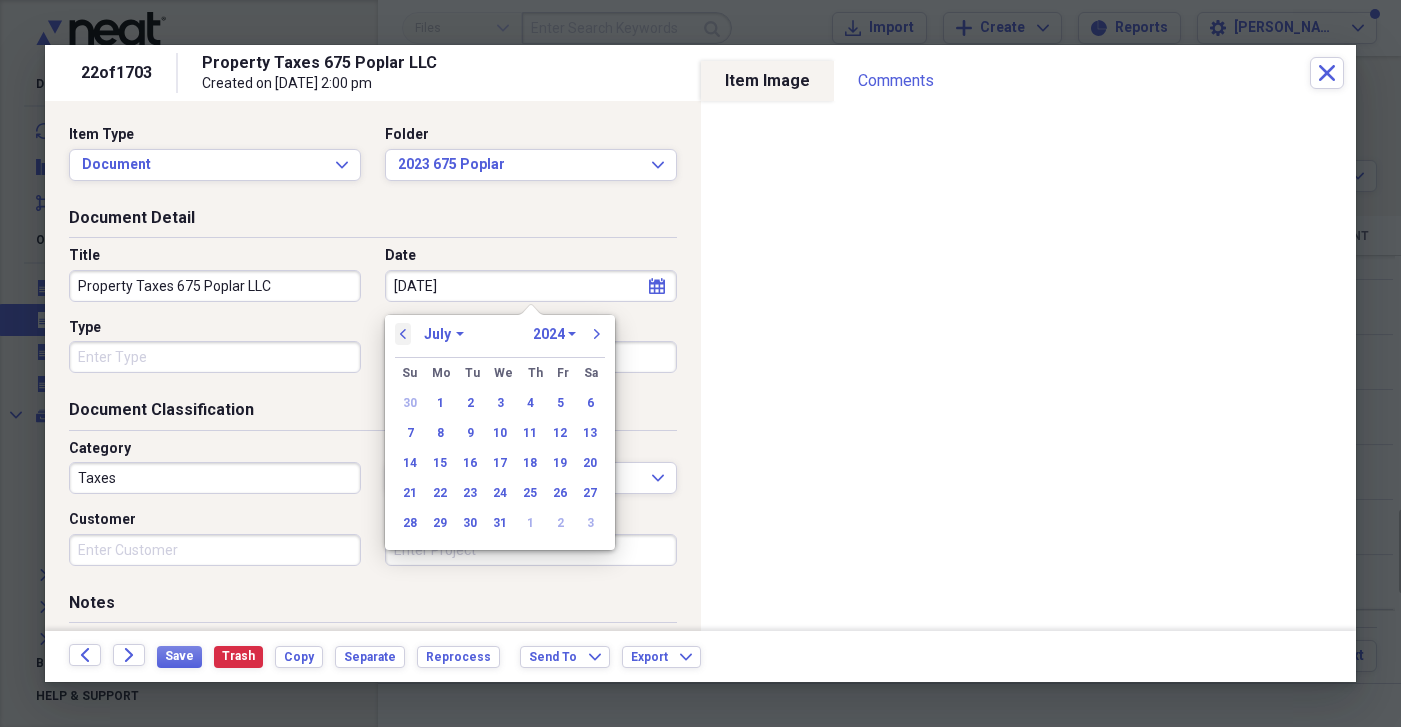 click on "previous" at bounding box center (403, 334) 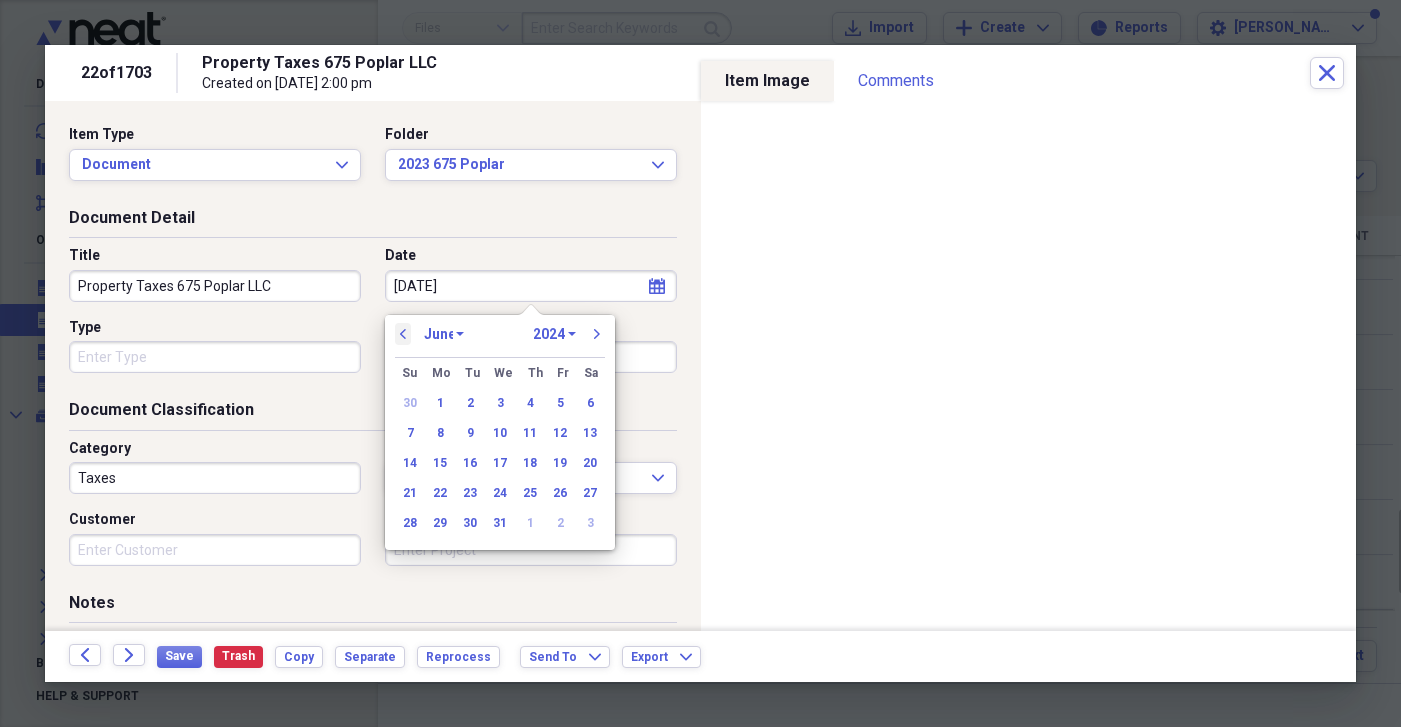click on "previous" at bounding box center [403, 334] 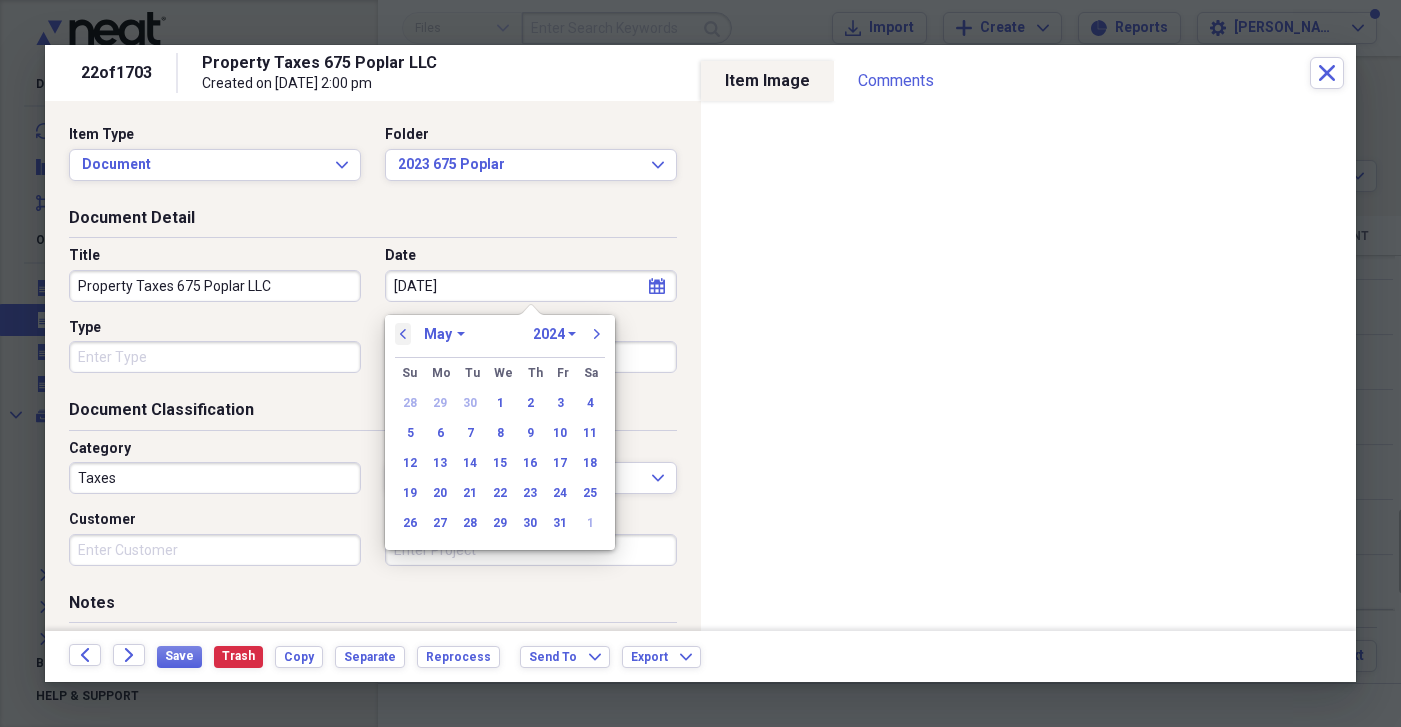 click on "previous" at bounding box center [403, 334] 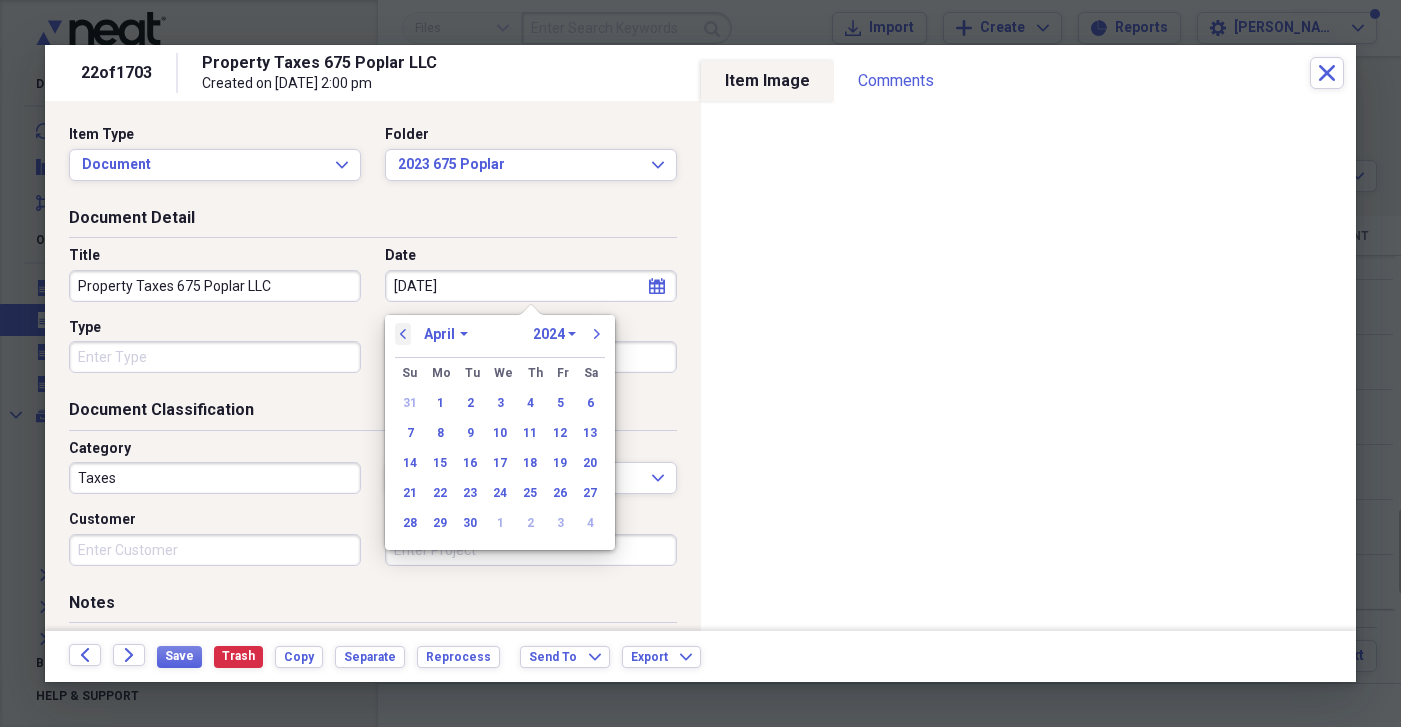 click on "previous" at bounding box center [403, 334] 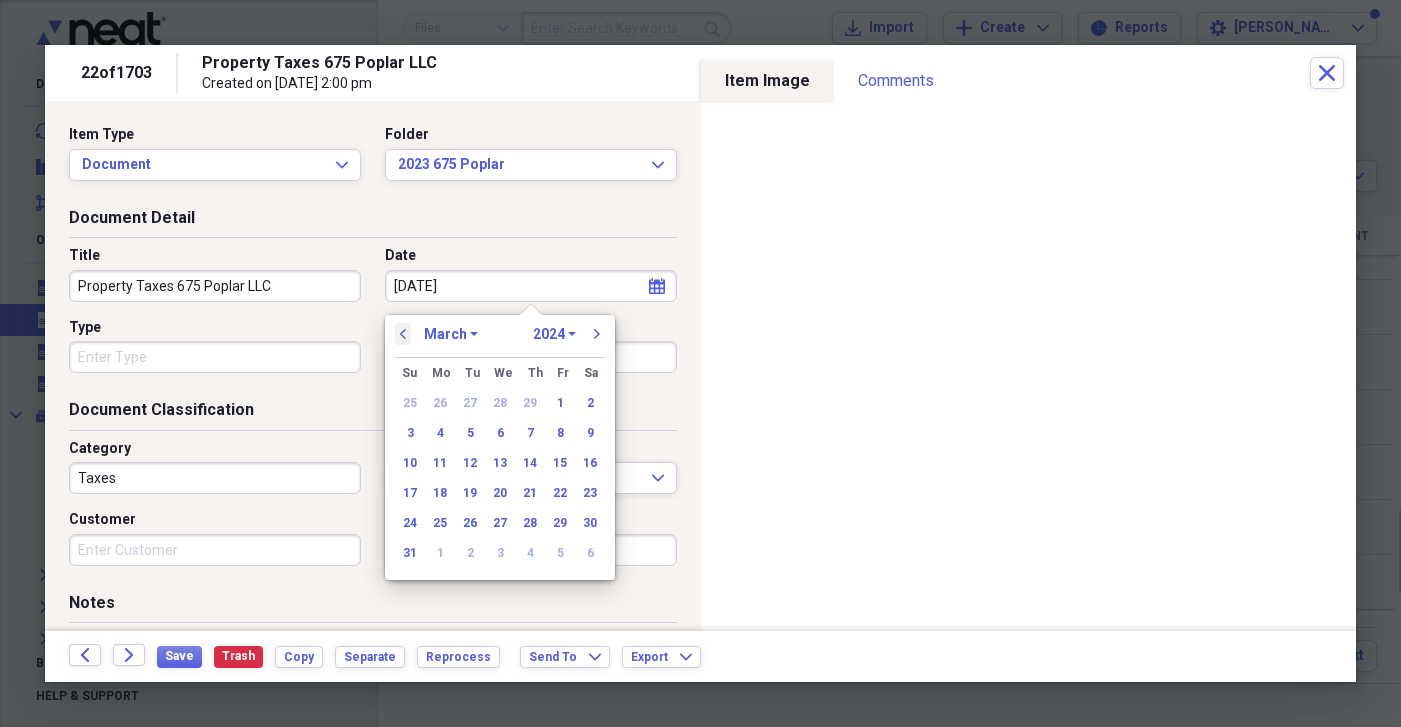 click on "previous" at bounding box center (403, 334) 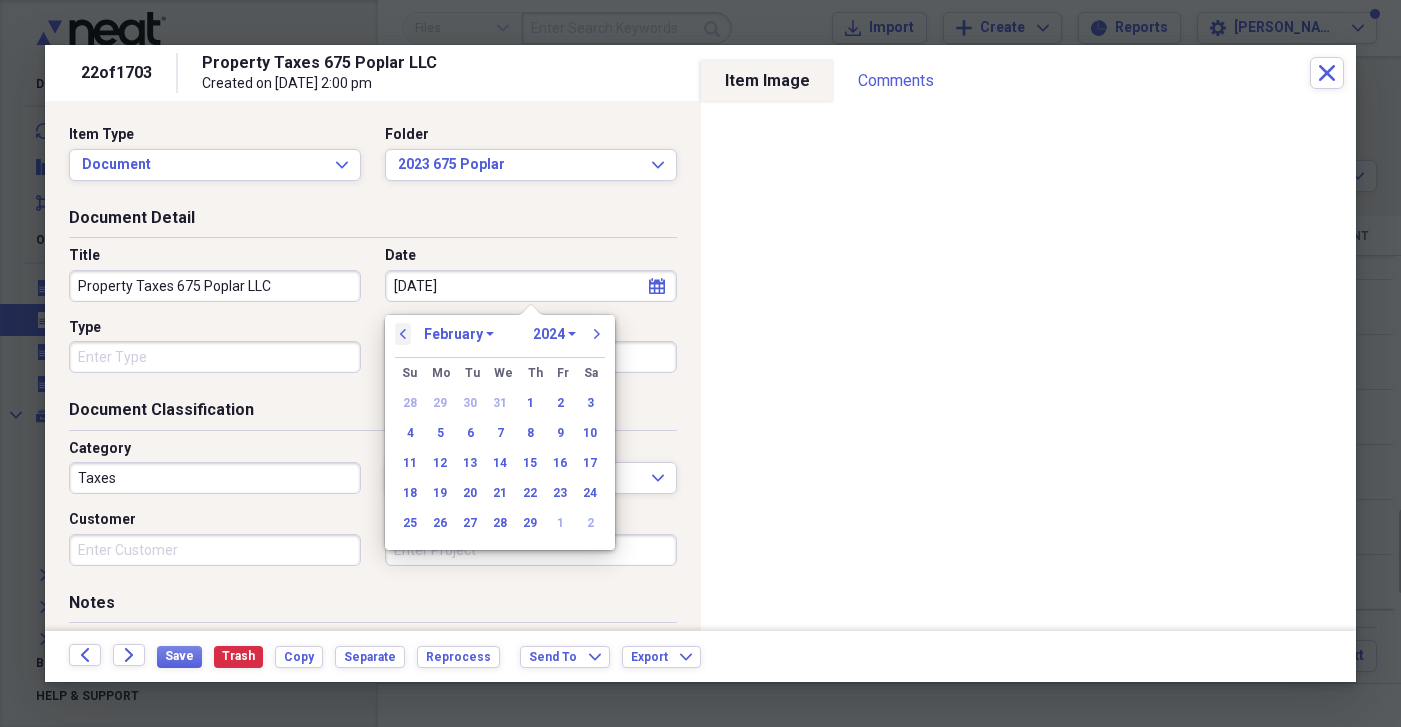 click on "previous" at bounding box center [403, 334] 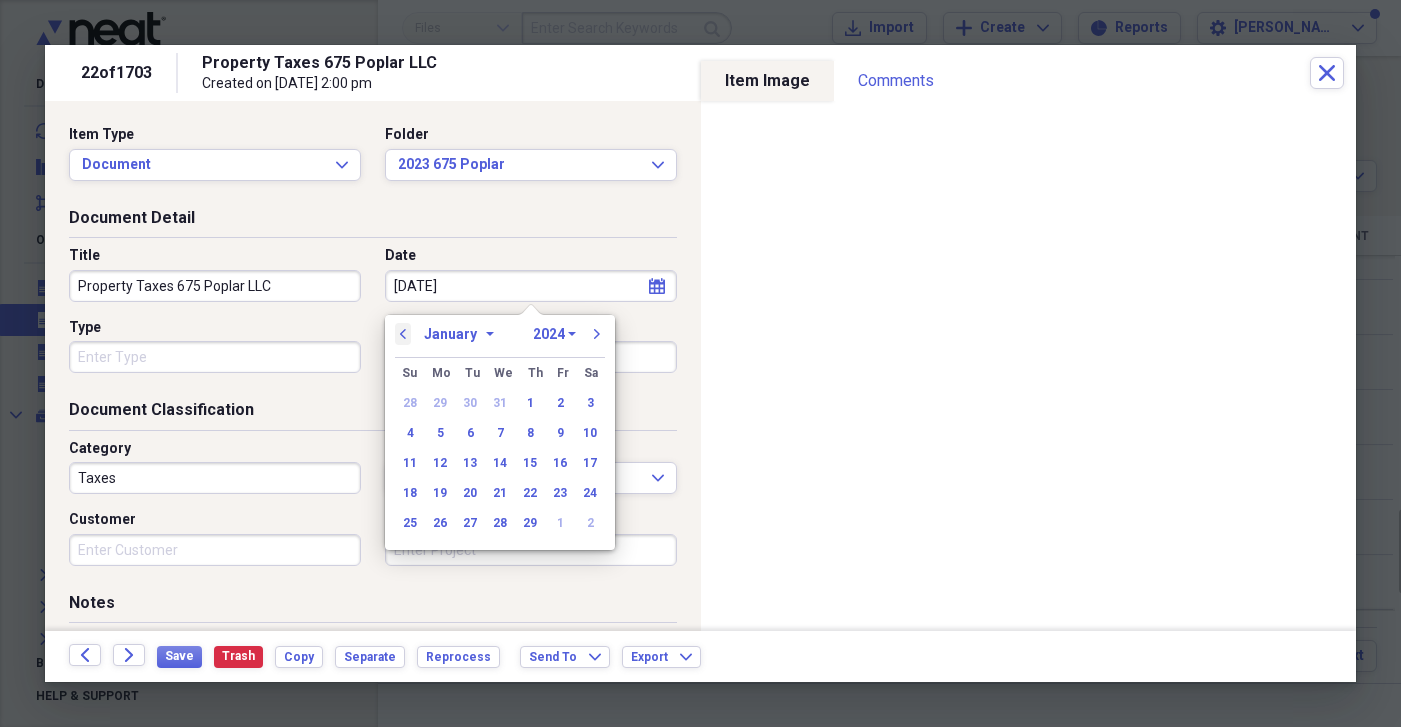 click on "previous" at bounding box center (403, 334) 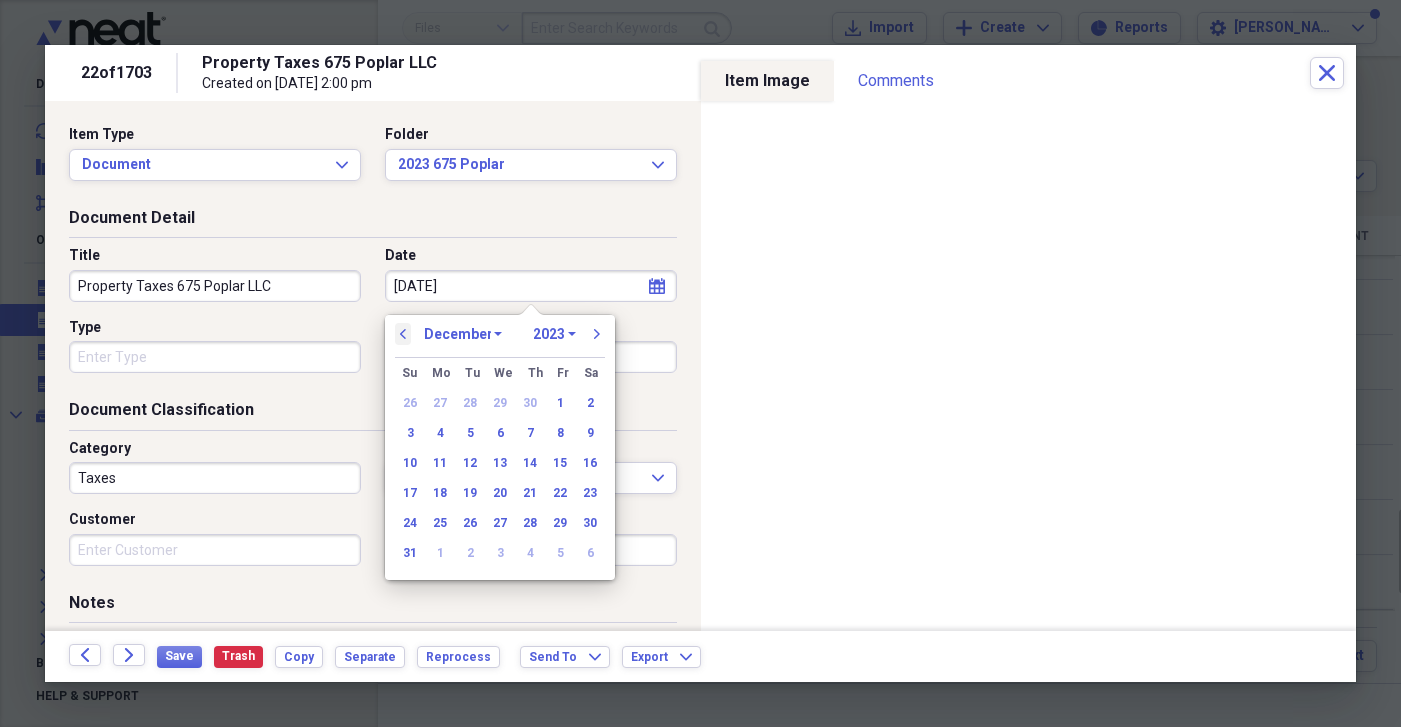 click on "previous" at bounding box center (403, 334) 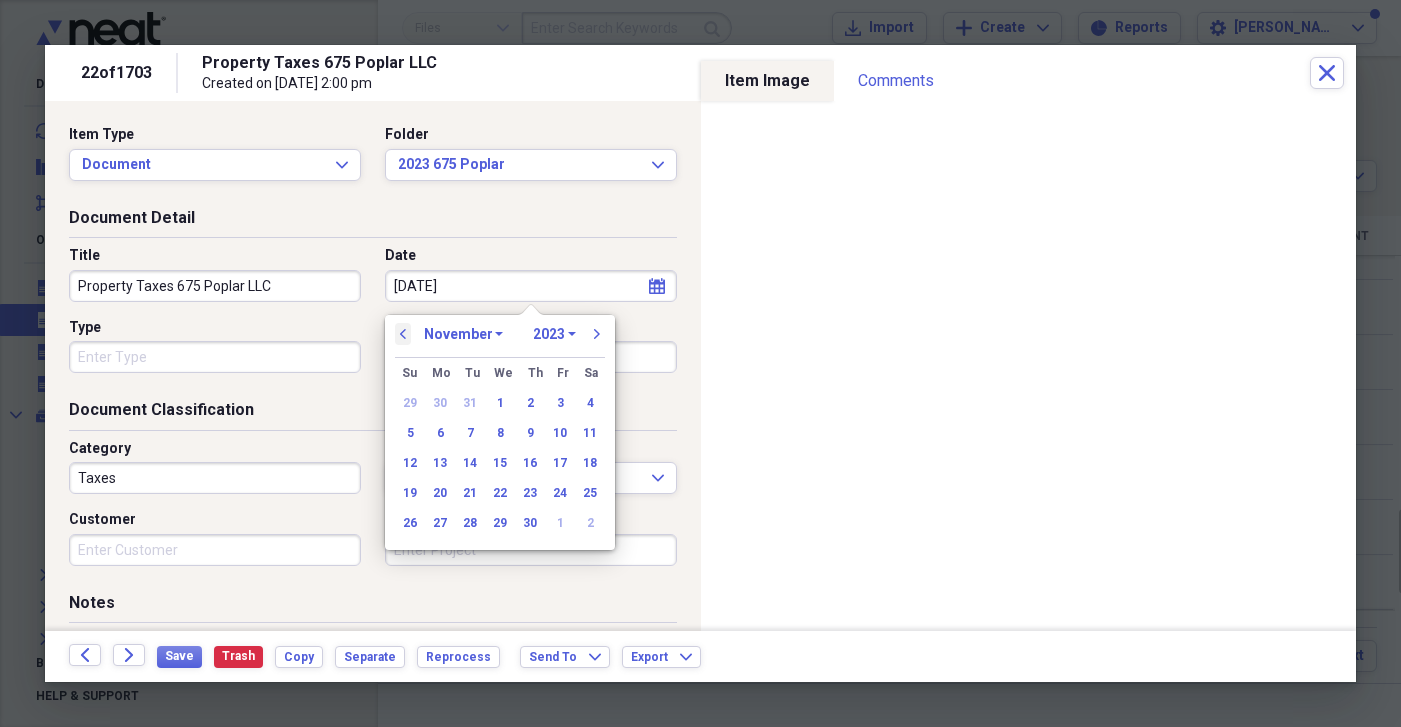 click on "previous" at bounding box center [403, 334] 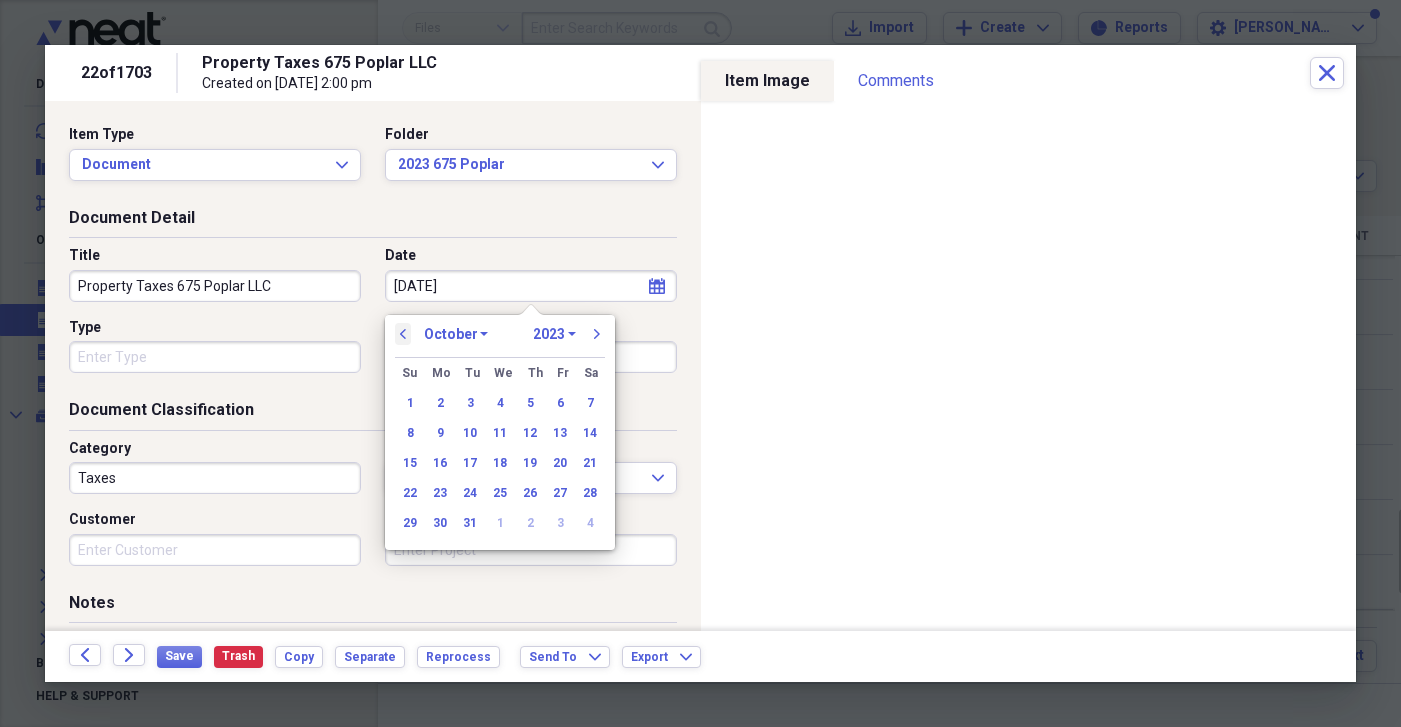 click on "previous" at bounding box center [403, 334] 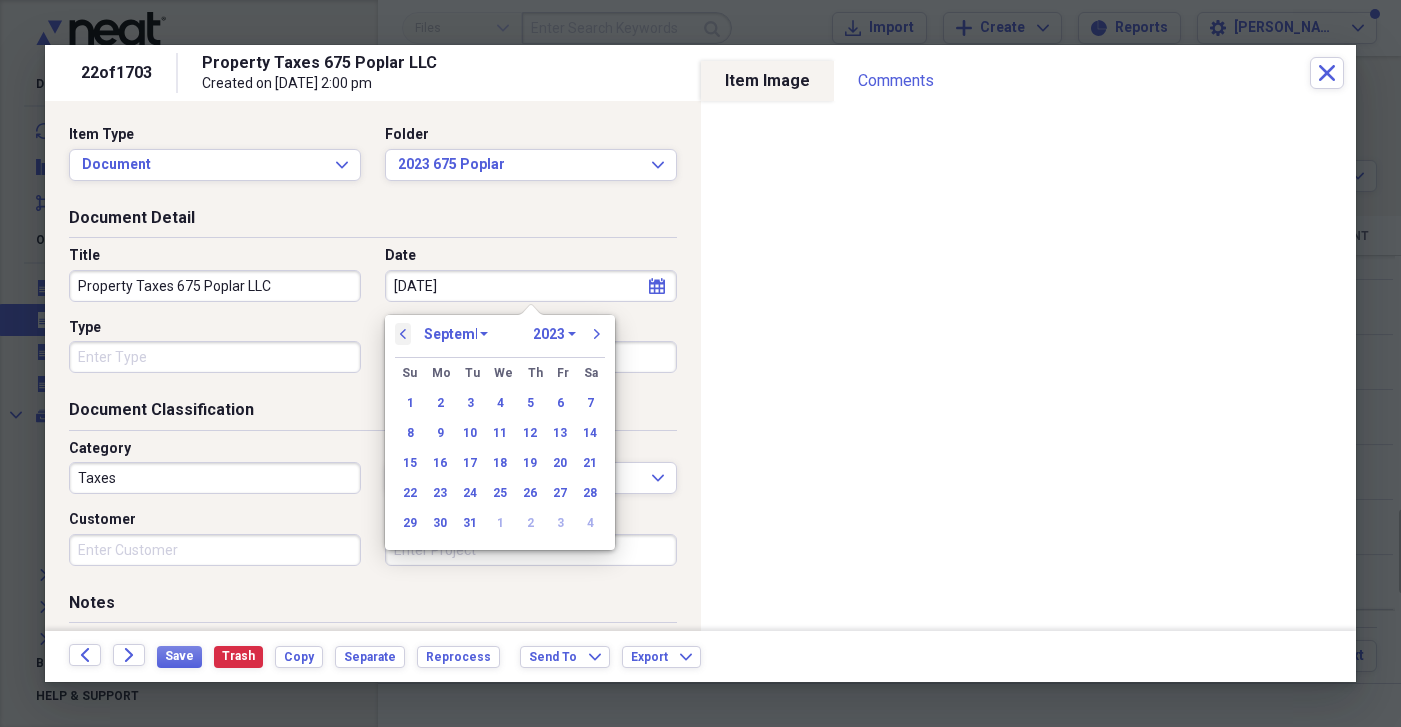 click on "previous" at bounding box center (403, 334) 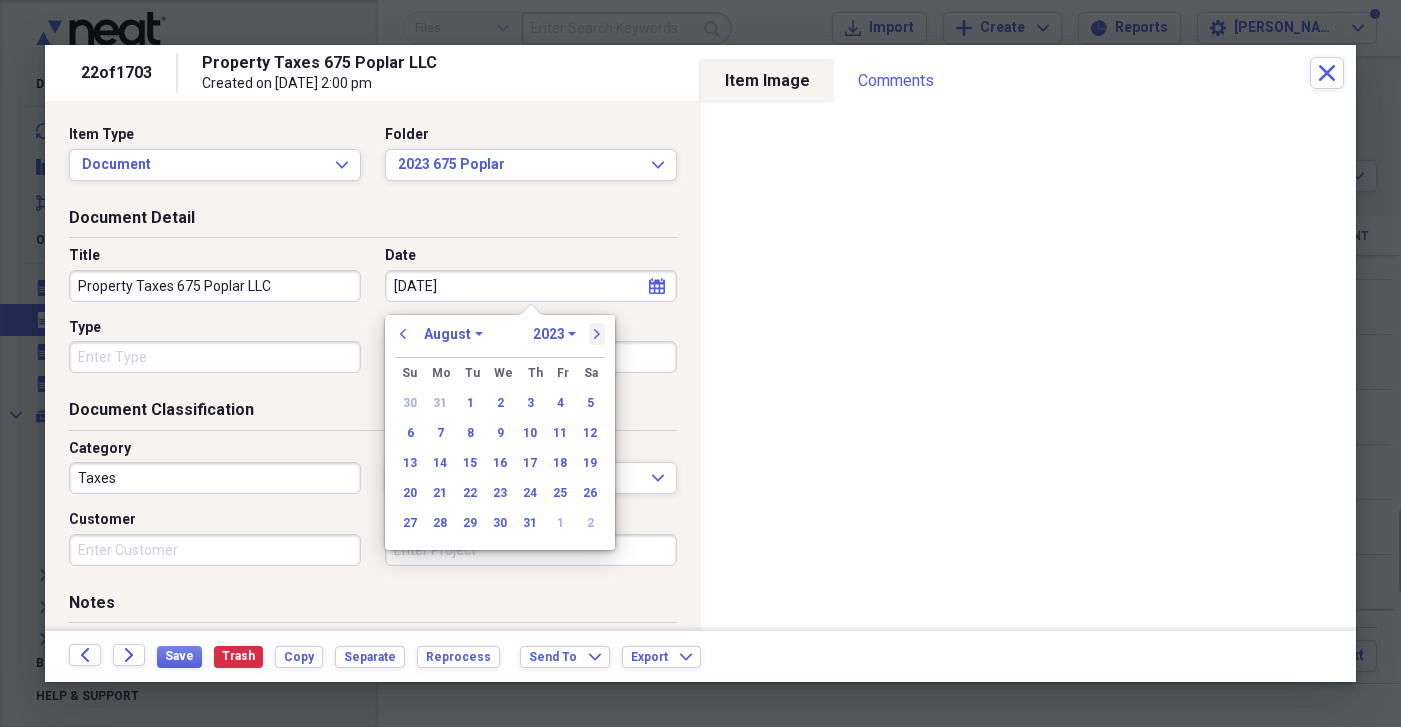 click on "next" at bounding box center (597, 334) 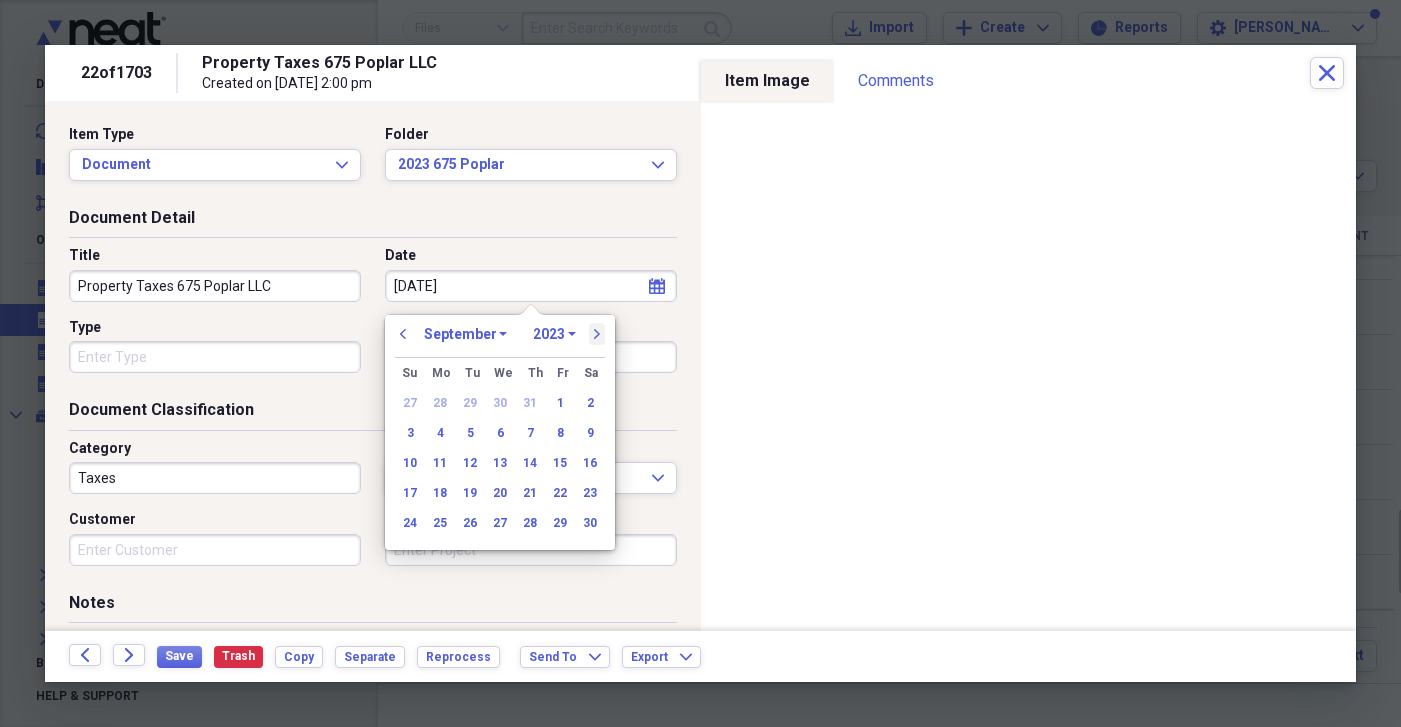 click on "next" at bounding box center (597, 334) 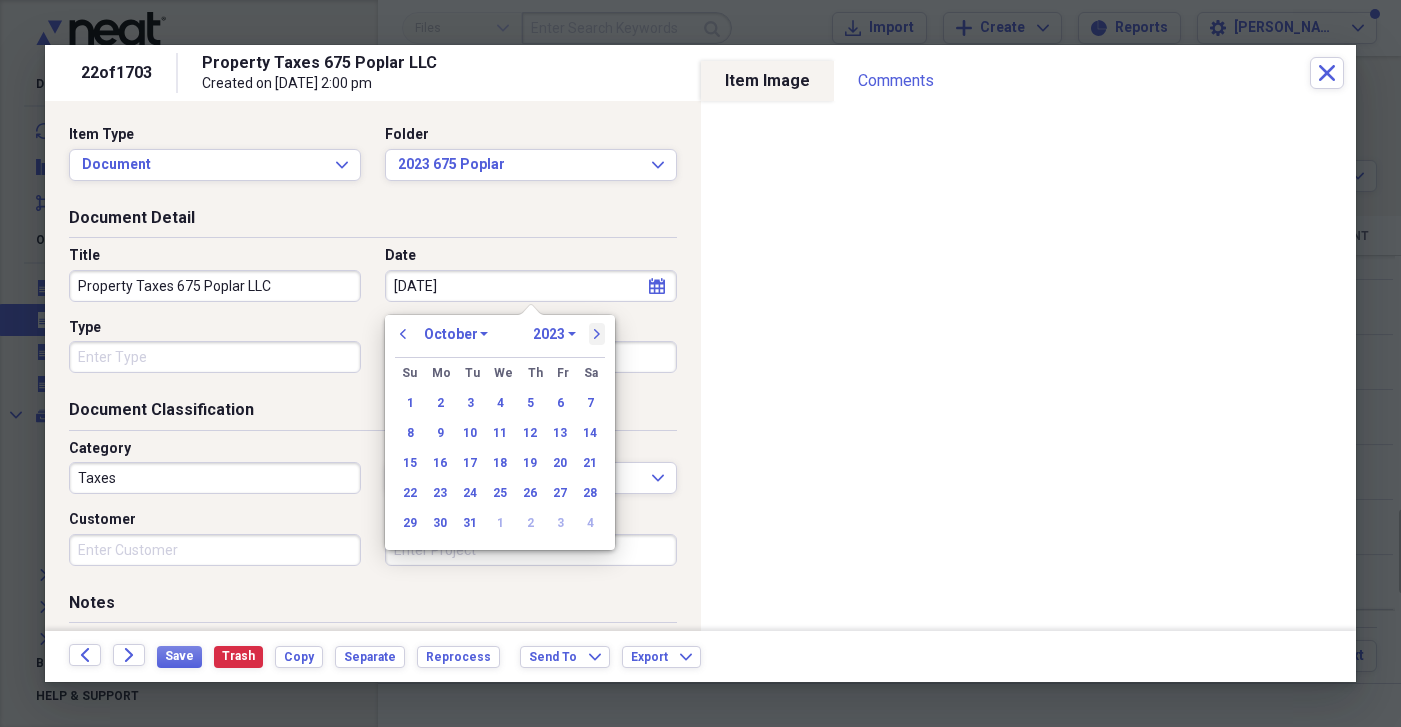 click on "next" at bounding box center (597, 334) 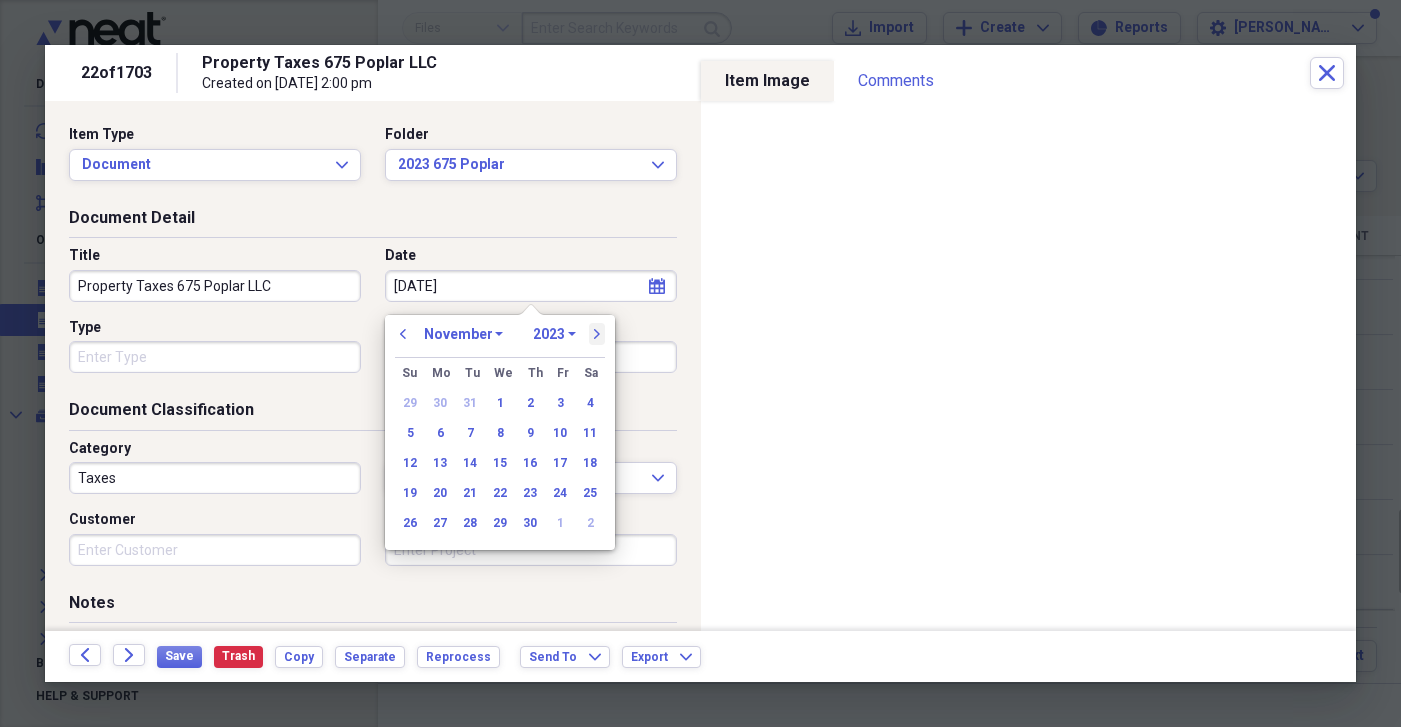 click on "next" at bounding box center (597, 334) 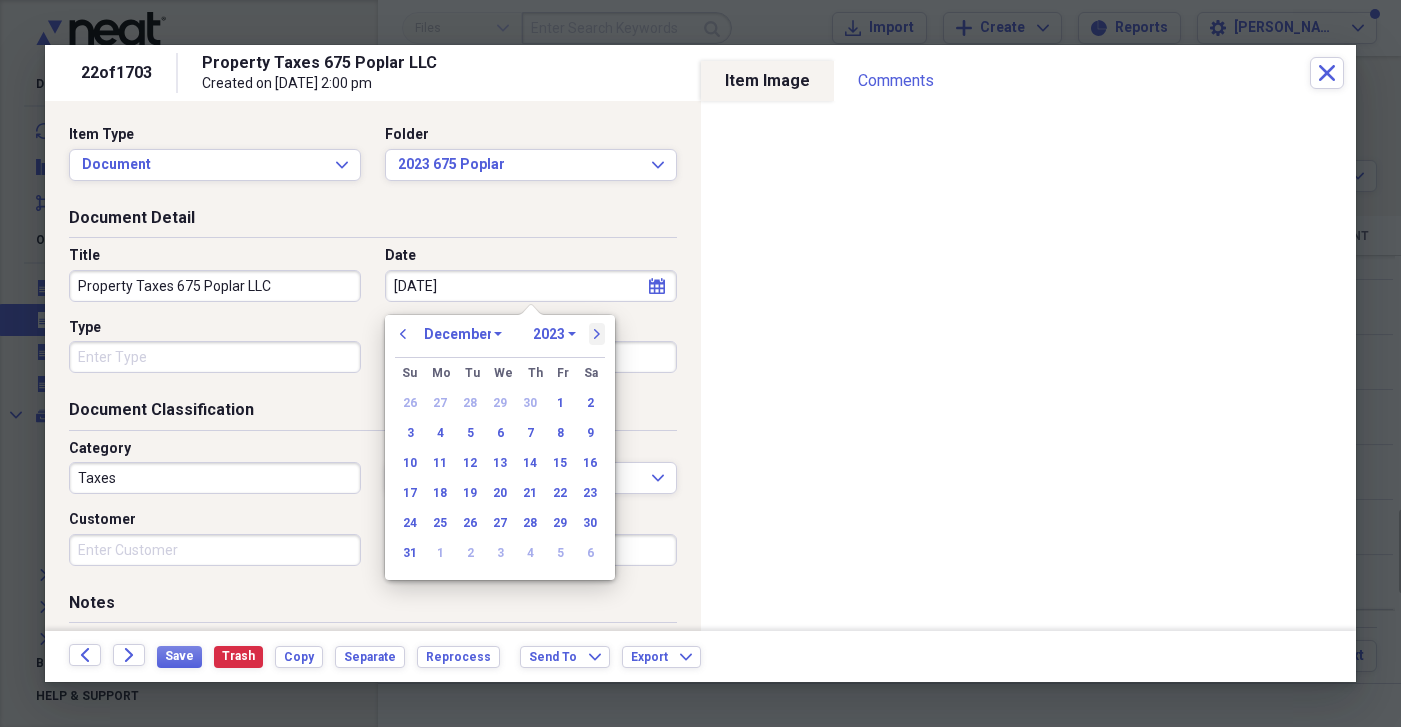 click on "next" at bounding box center [597, 334] 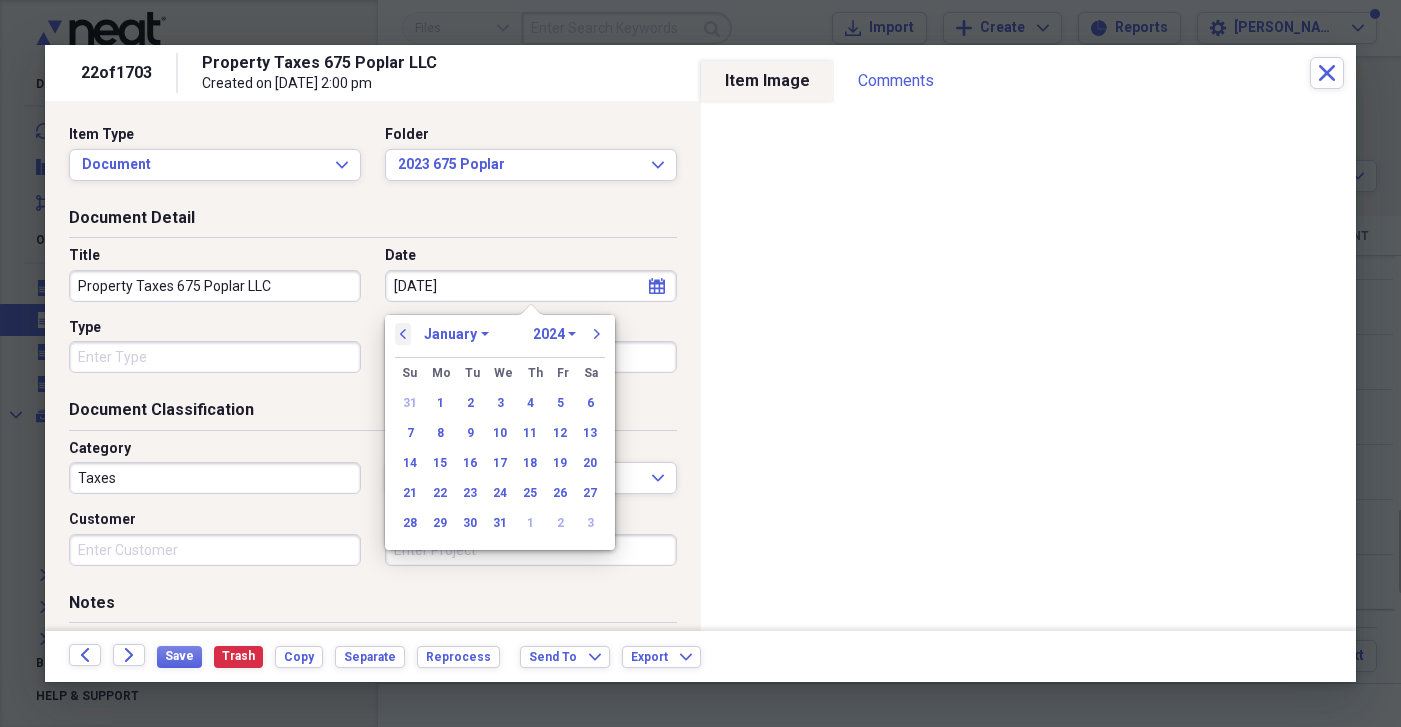 click on "previous" at bounding box center (403, 334) 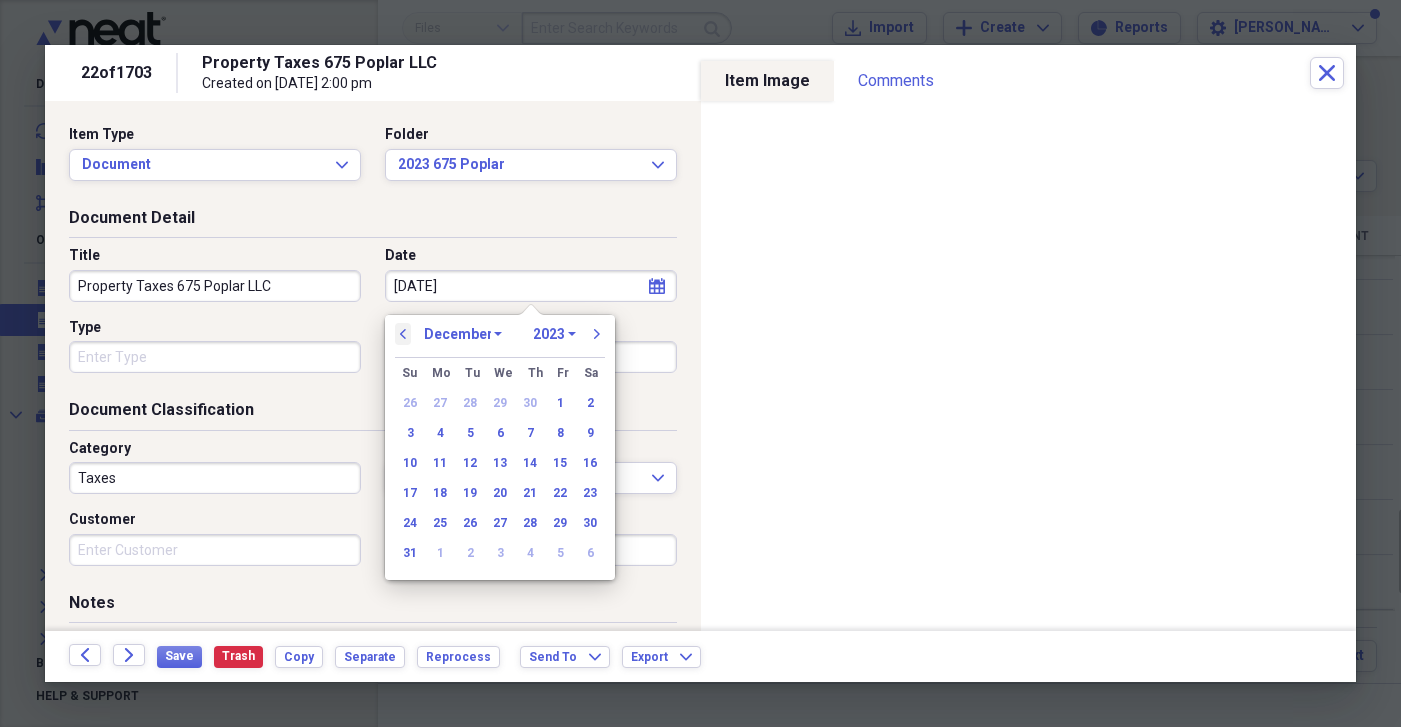 click on "previous" at bounding box center [403, 334] 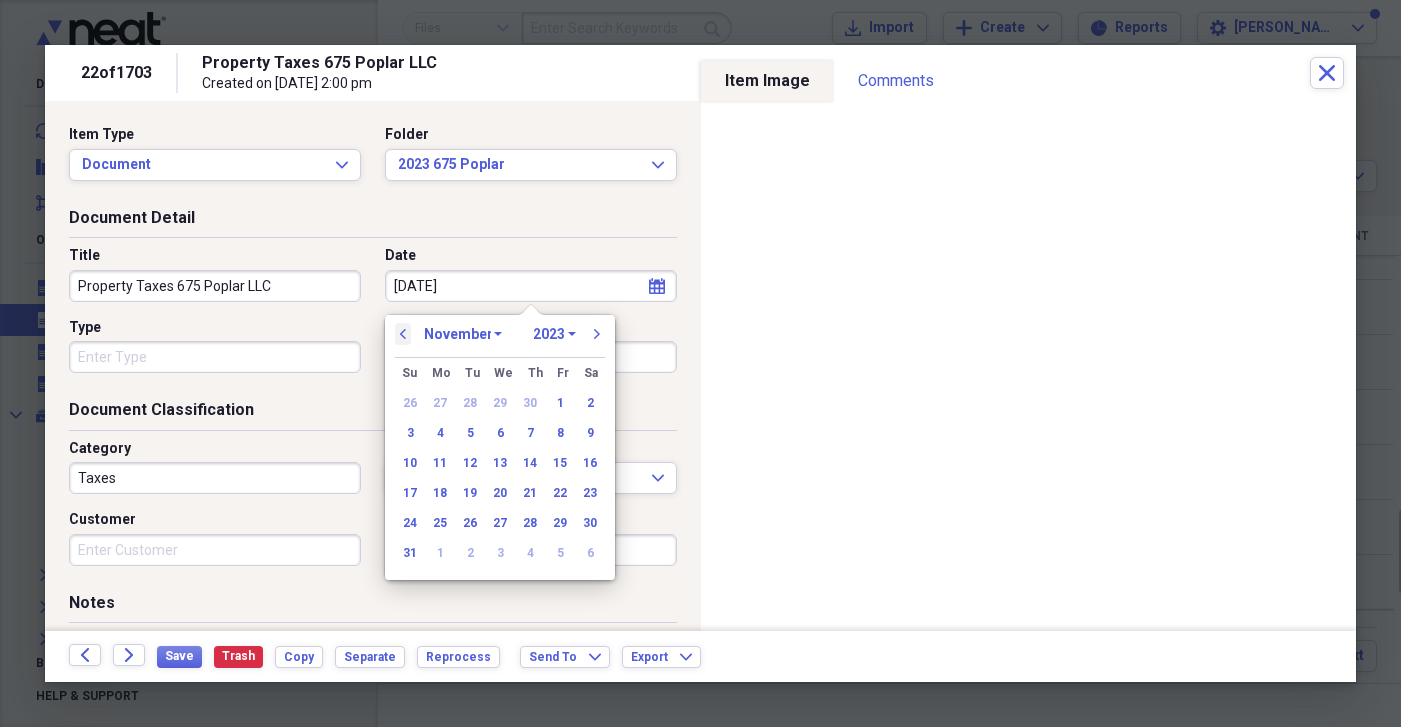 click on "previous" at bounding box center [403, 334] 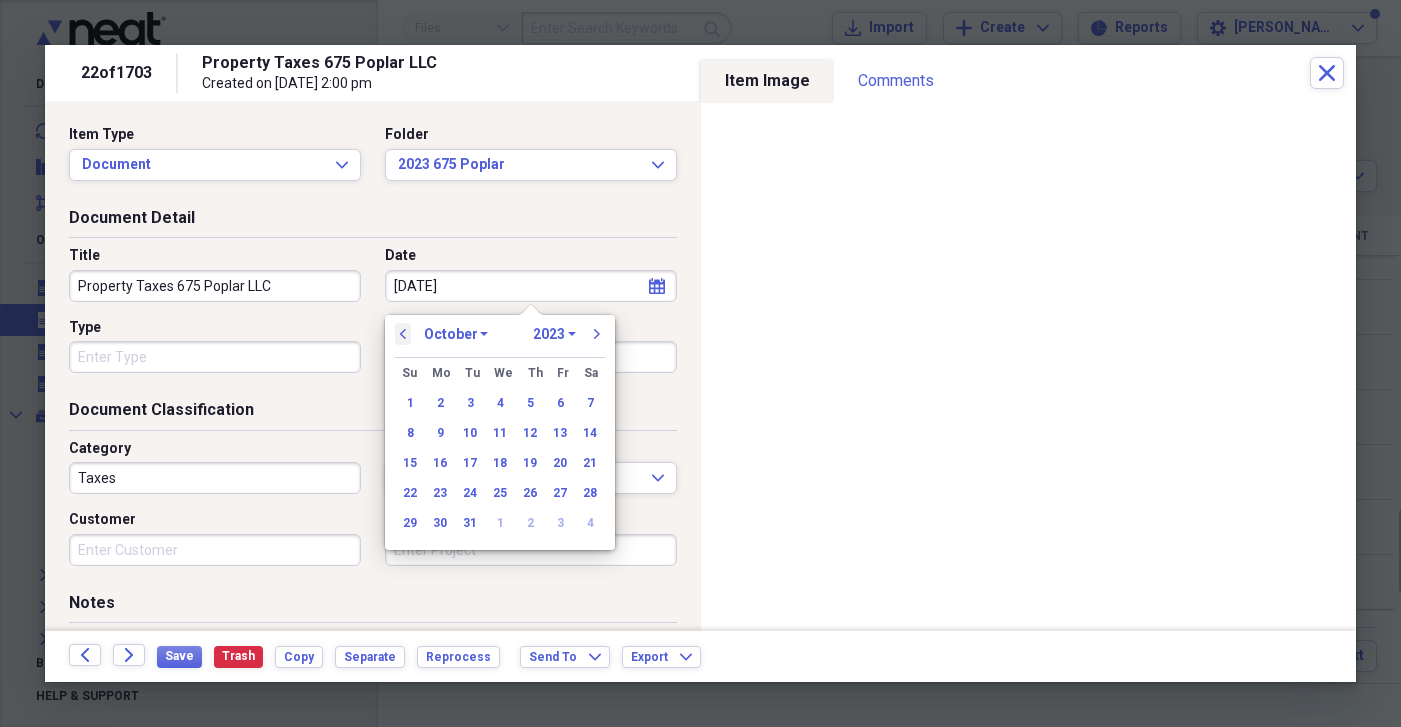 click on "previous" at bounding box center (403, 334) 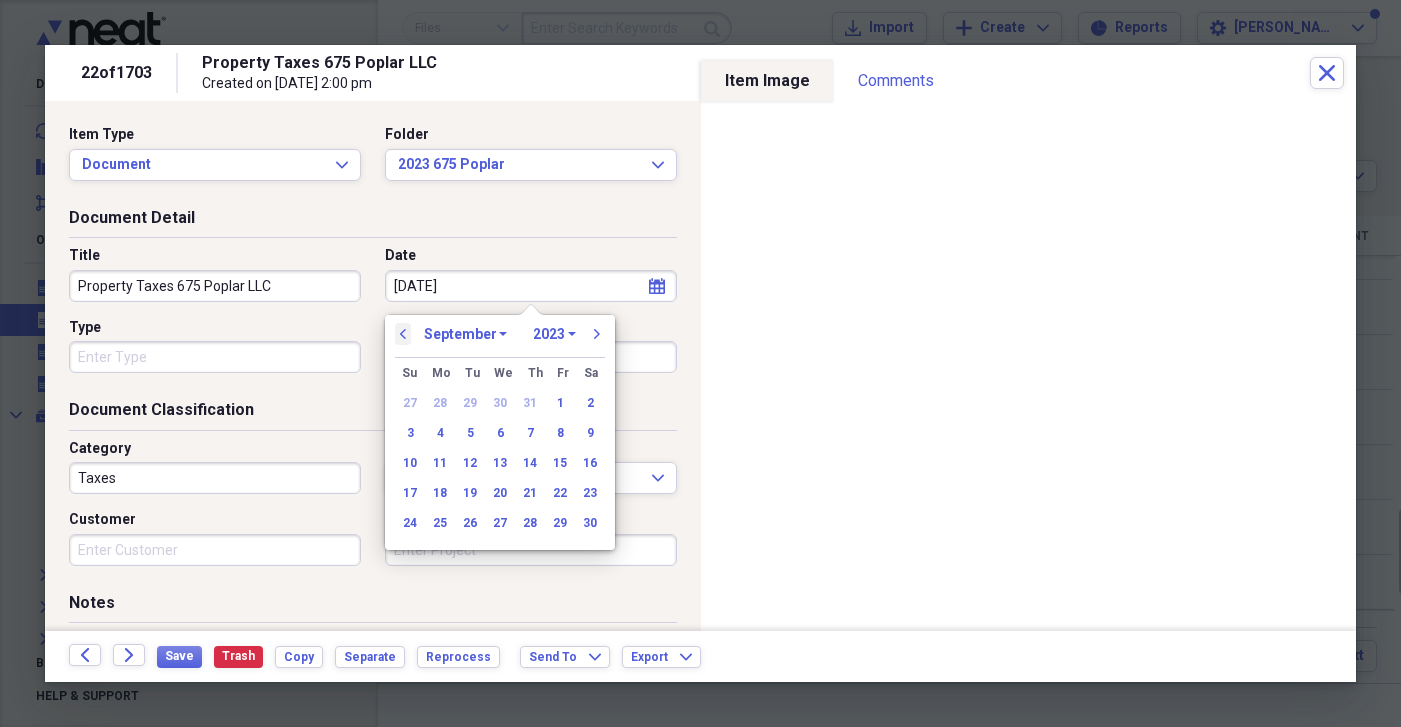 click on "previous" at bounding box center [403, 334] 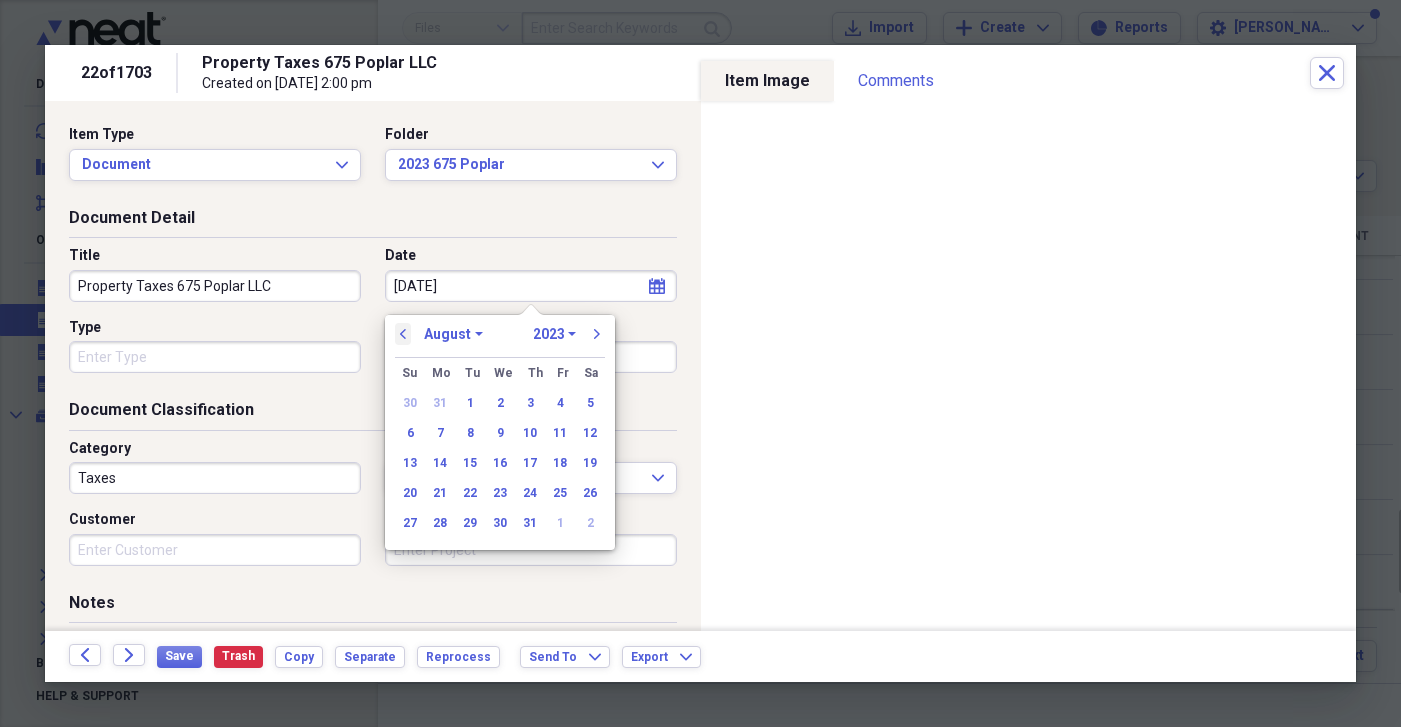 click on "previous" at bounding box center (403, 334) 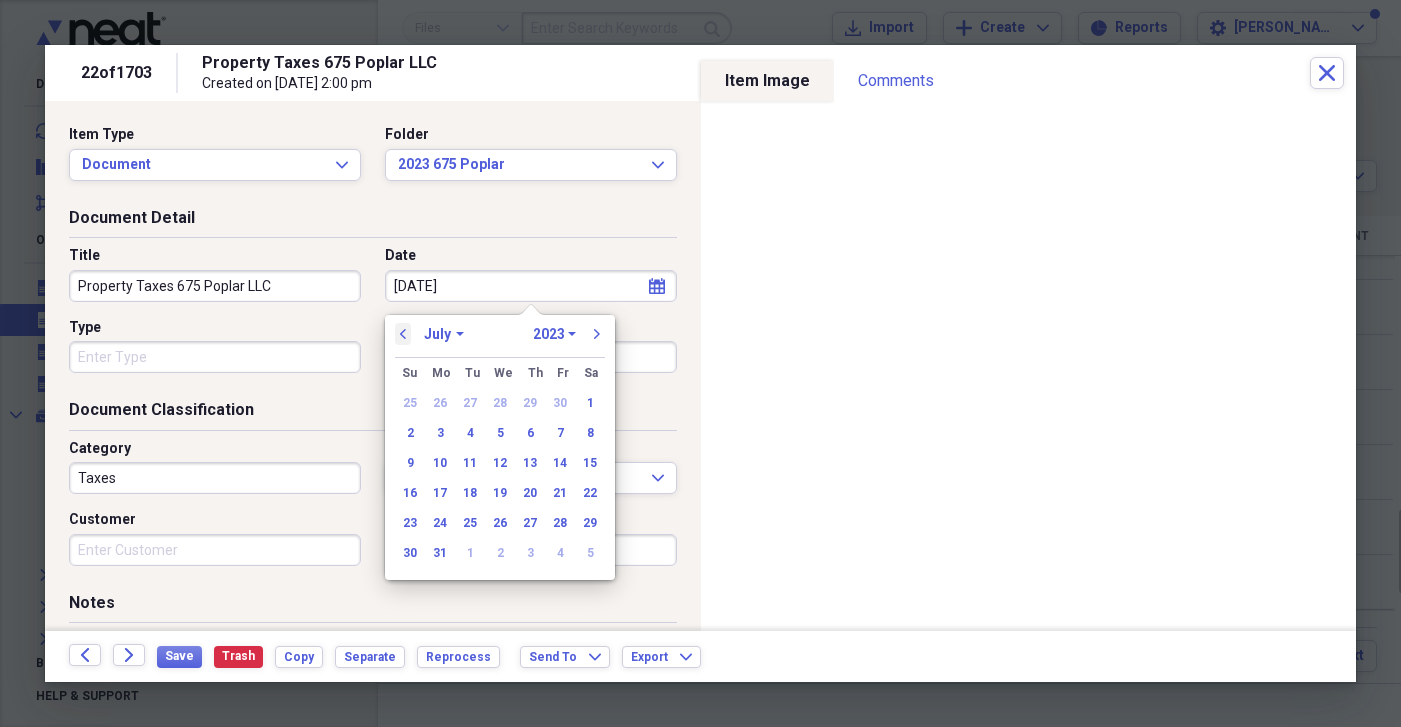 click on "previous" at bounding box center (403, 334) 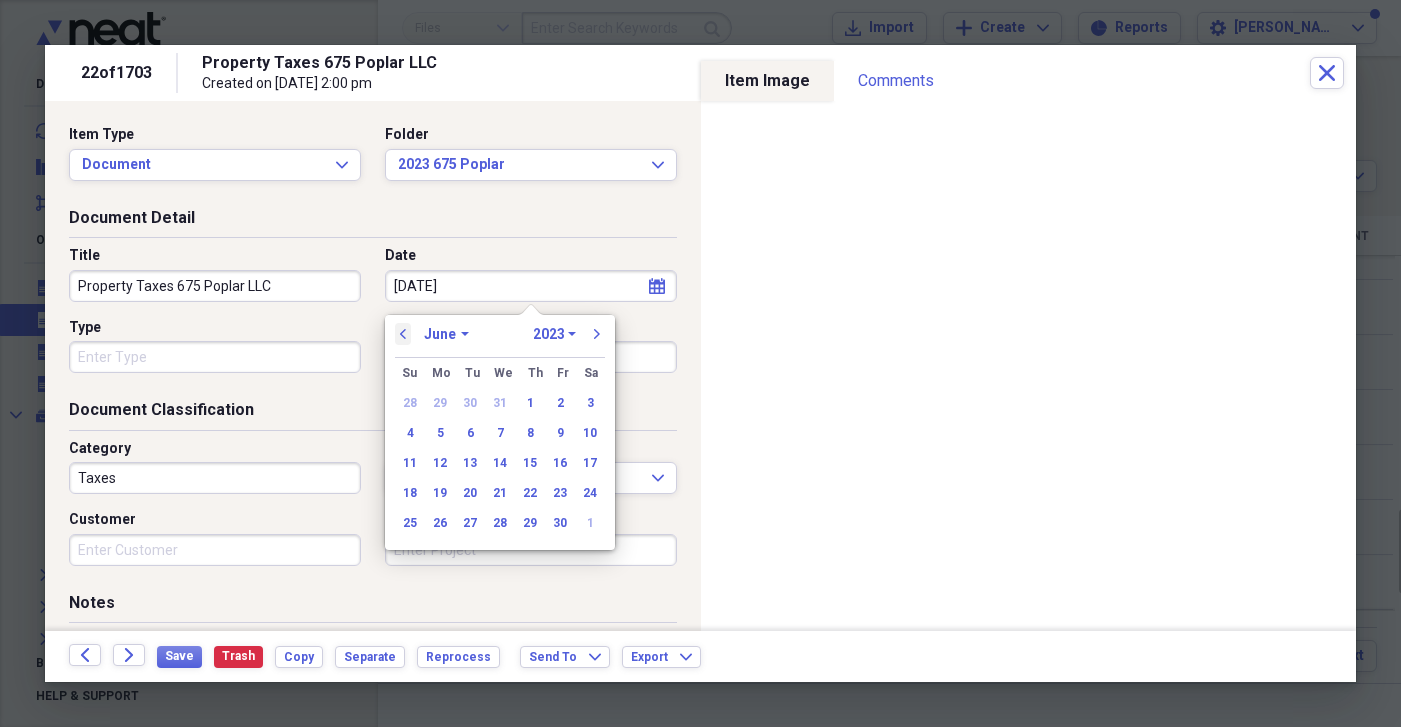 click on "previous" at bounding box center (403, 334) 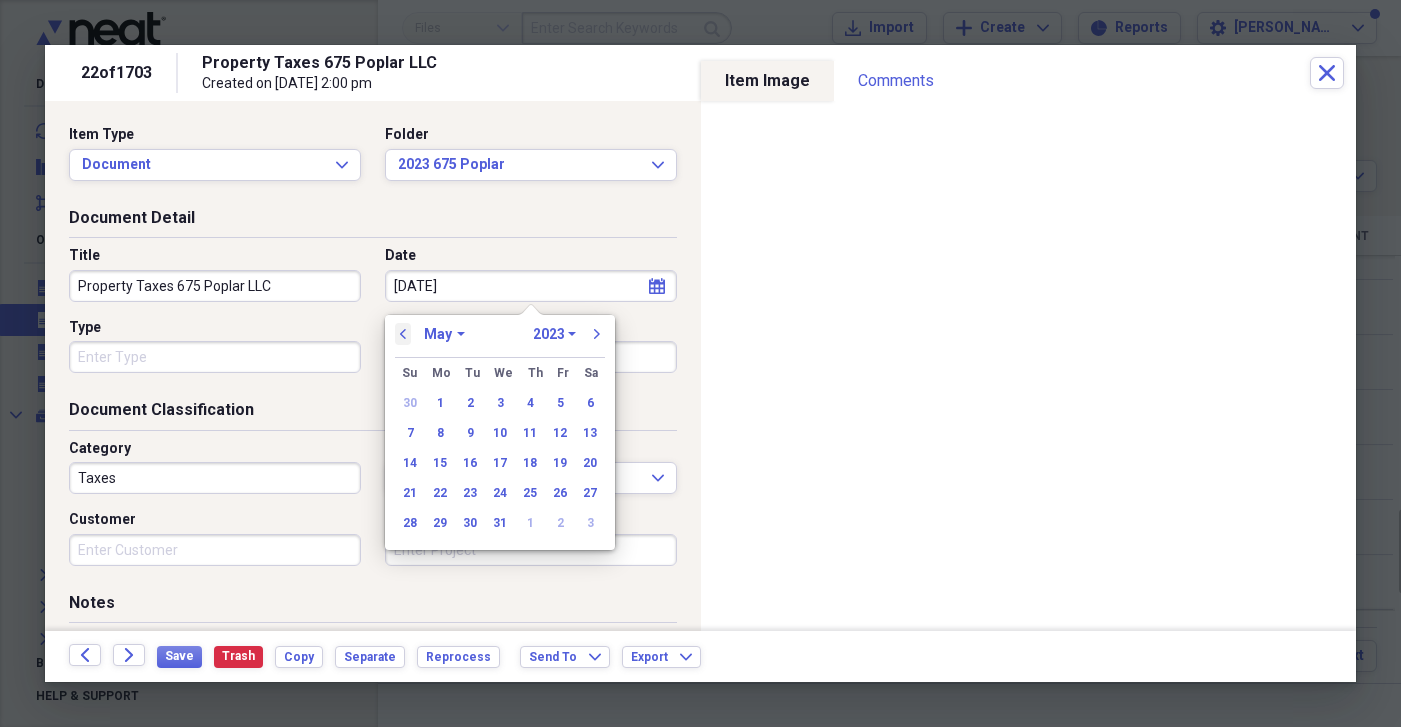 click on "previous" at bounding box center (403, 334) 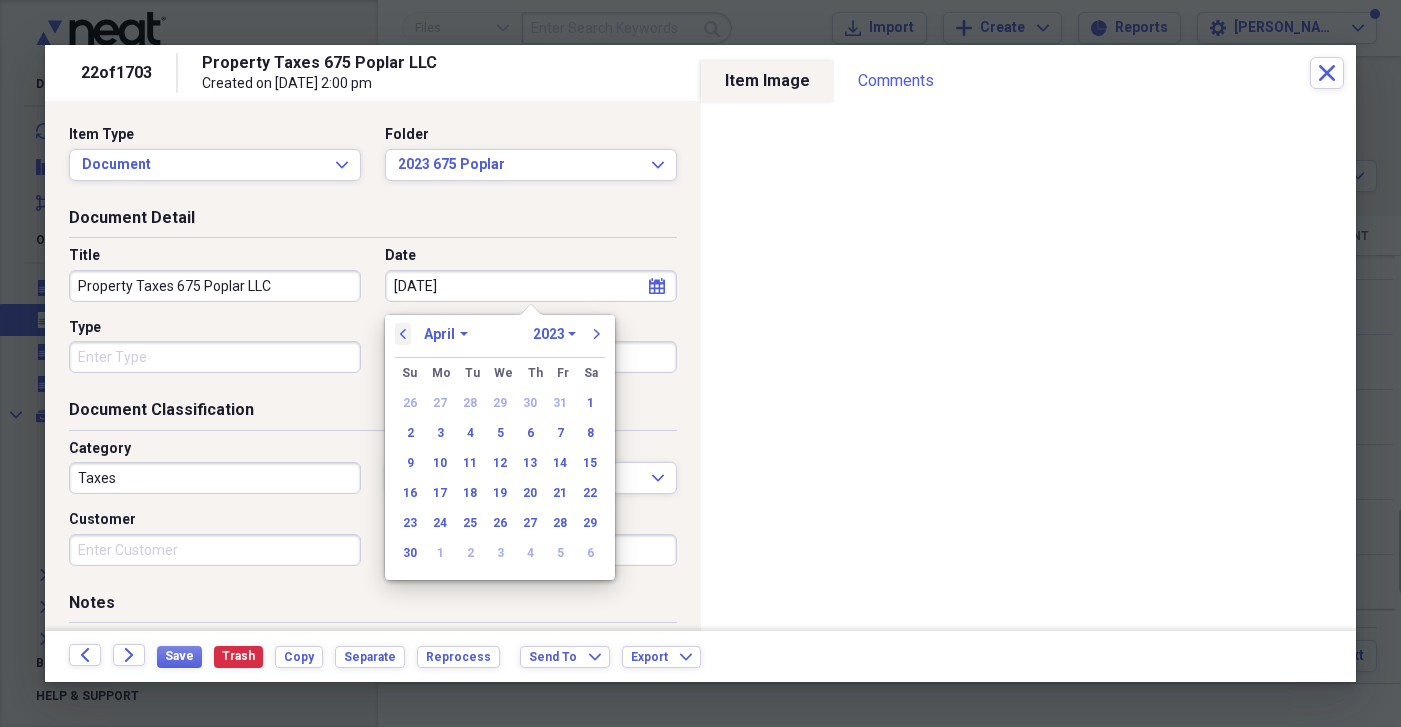 click on "previous" at bounding box center [403, 334] 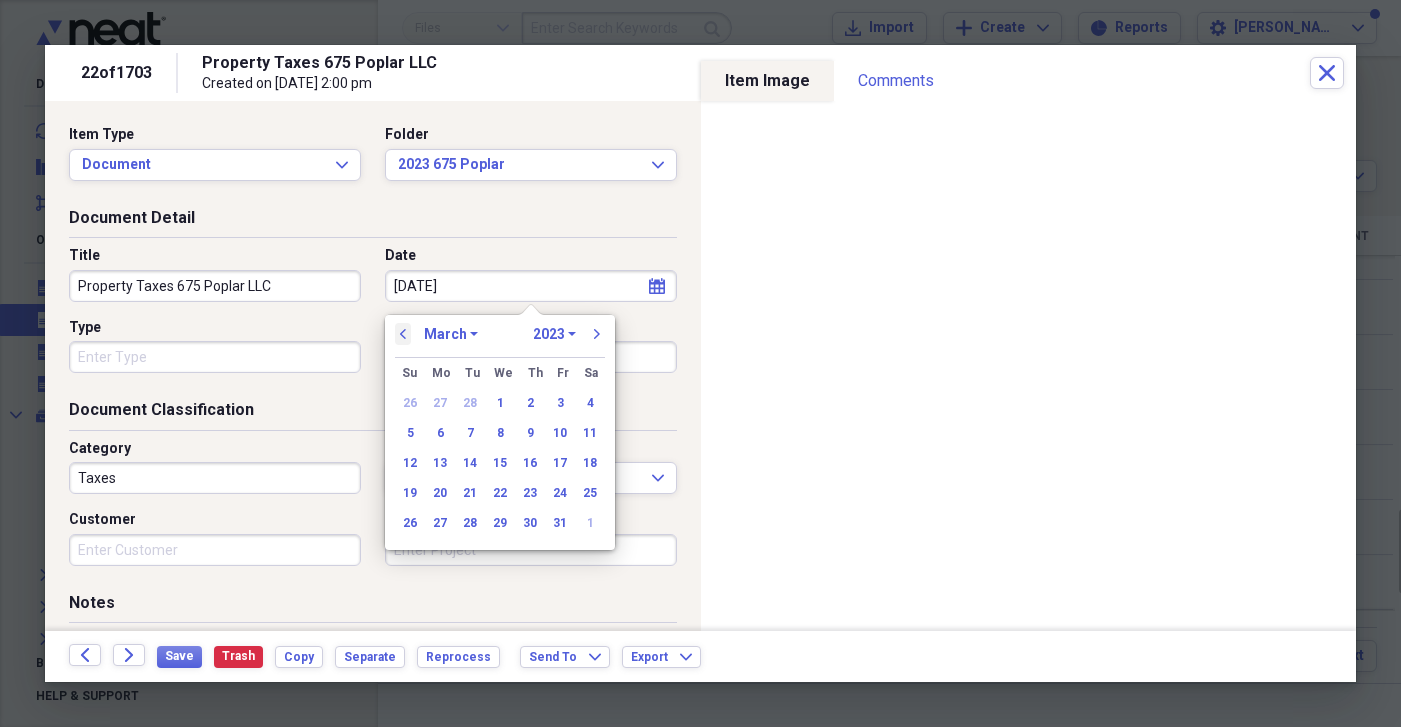 click on "previous" at bounding box center (403, 334) 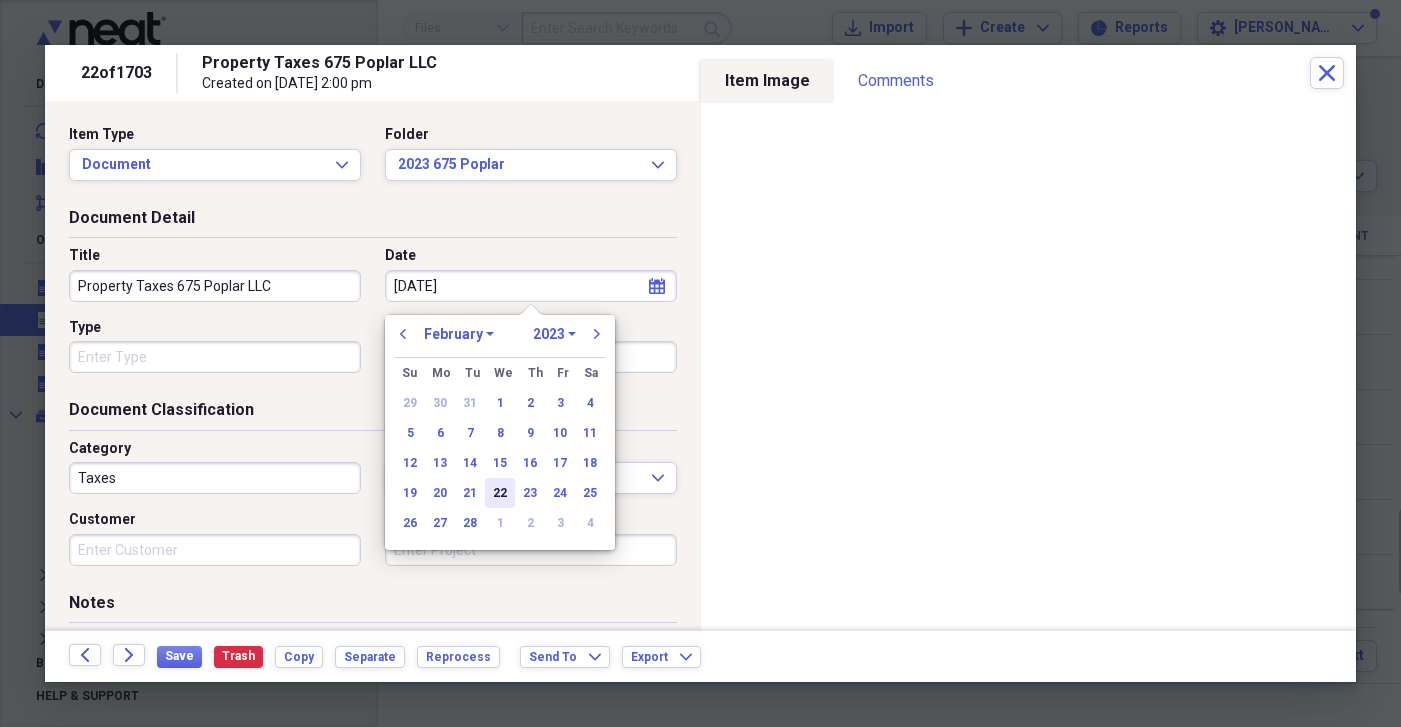 click on "22" at bounding box center (500, 493) 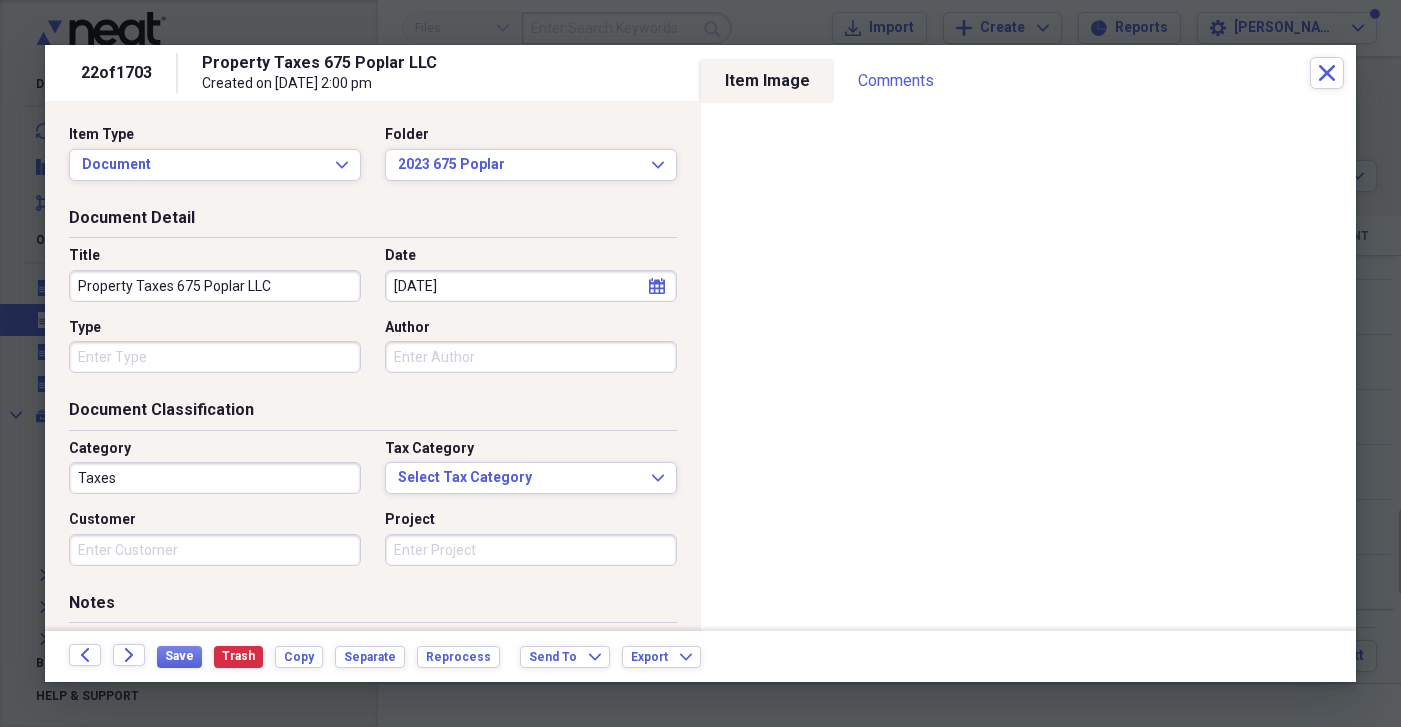 click on "Document Detail" at bounding box center [373, 222] 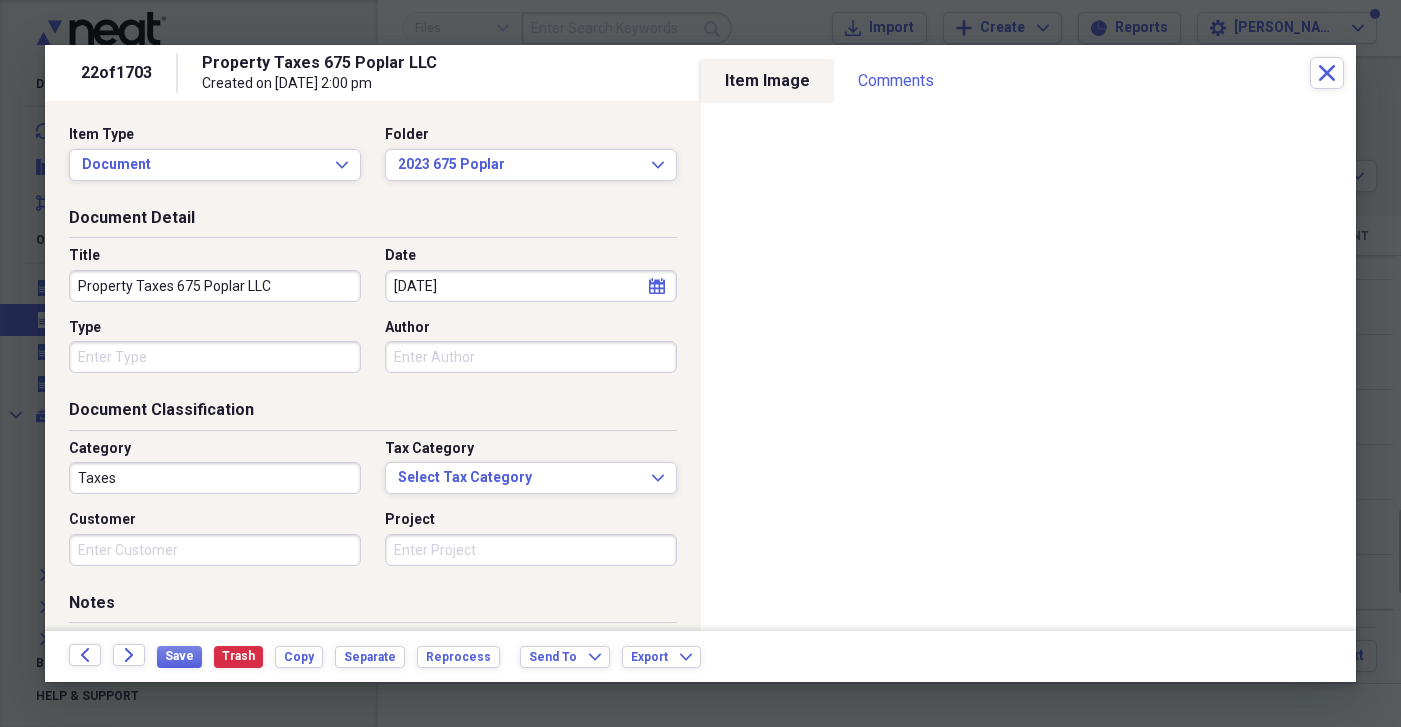 click on "Property Taxes 675 Poplar LLC" at bounding box center [215, 286] 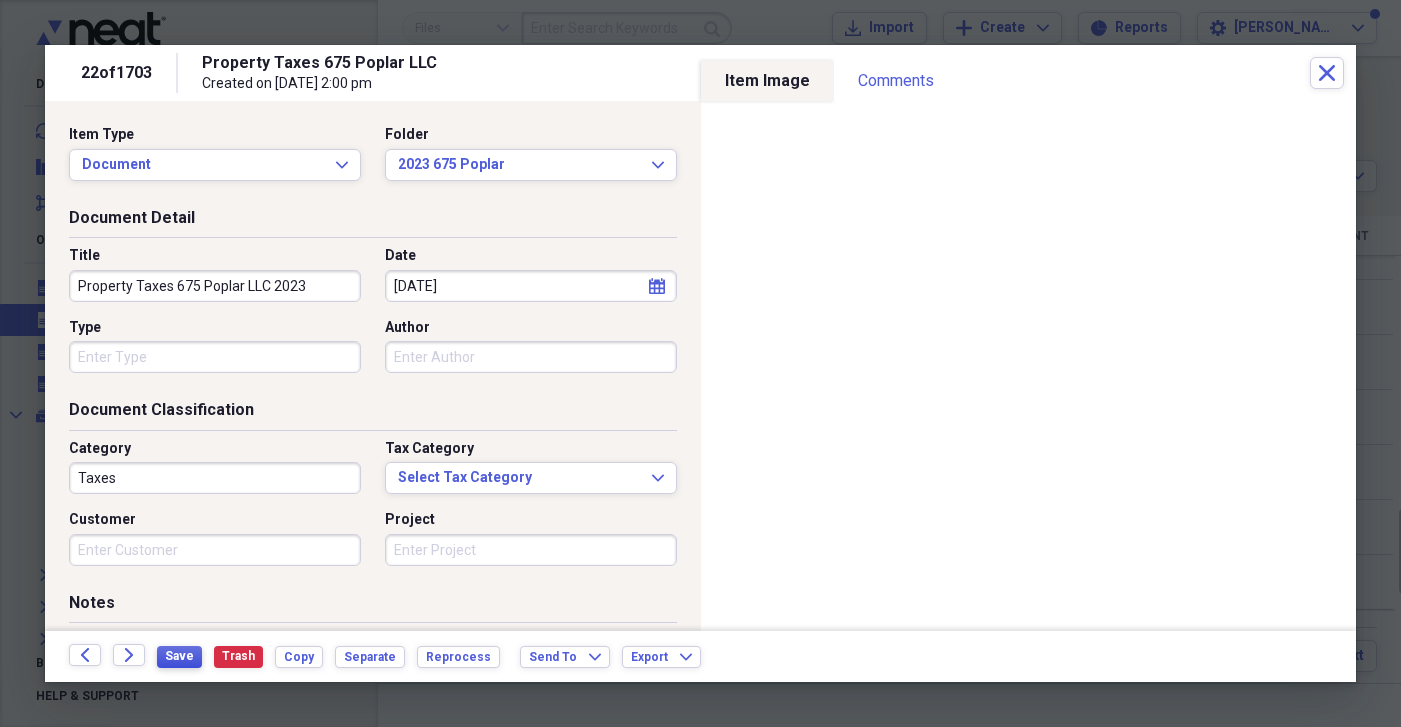 type on "Property Taxes 675 Poplar LLC 2023" 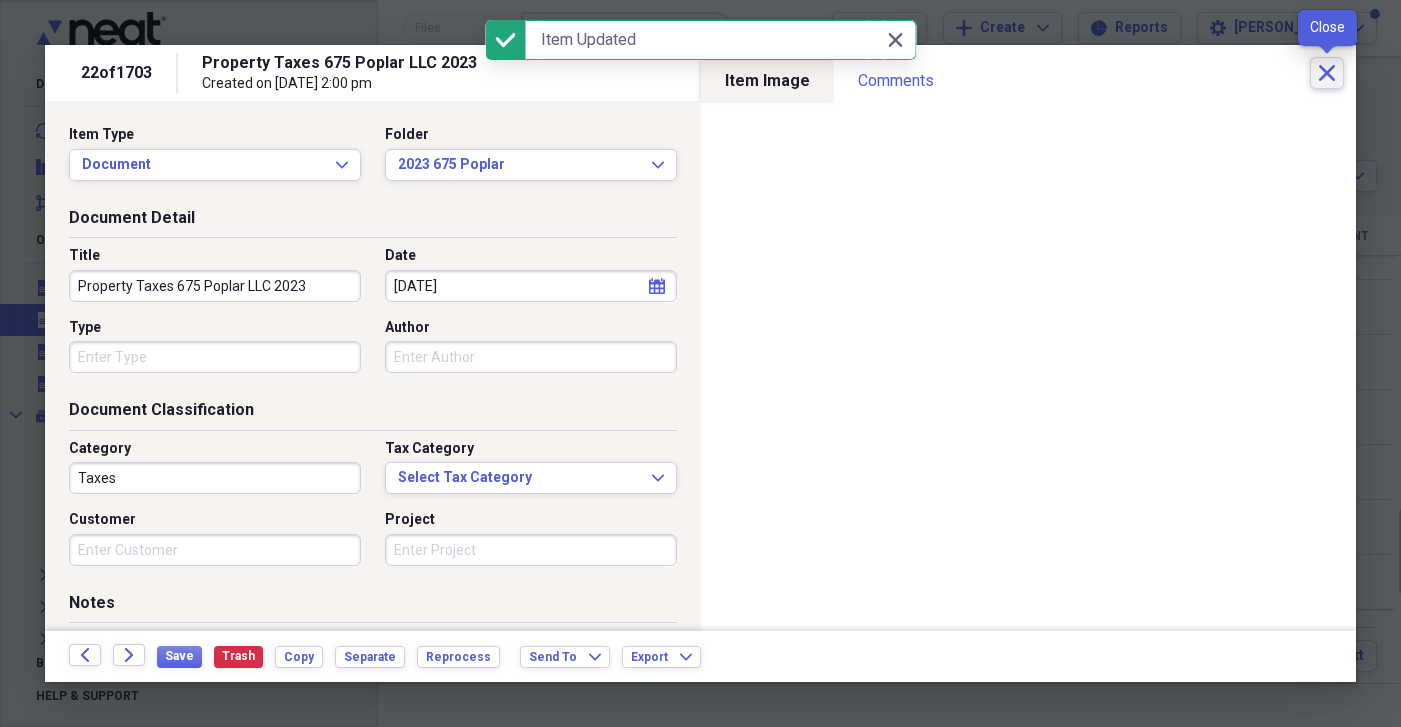 click on "Close" 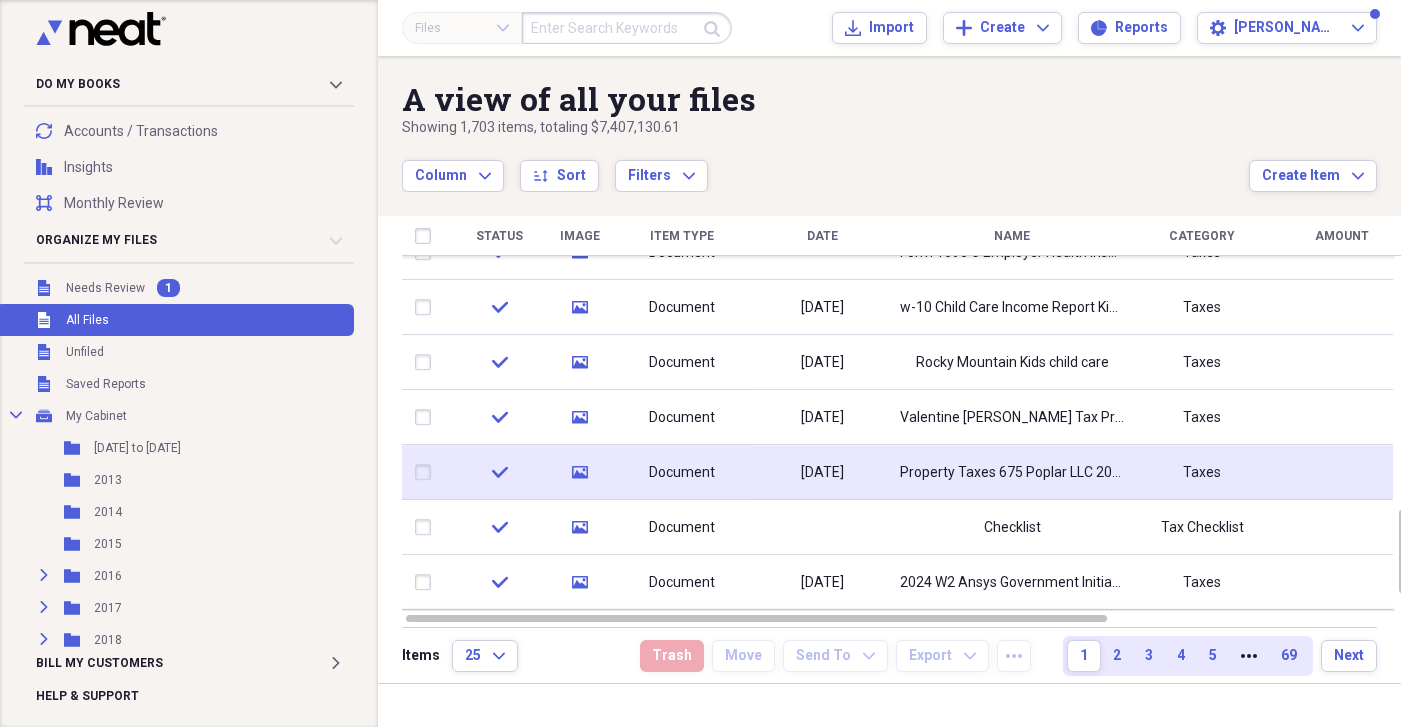 click at bounding box center [427, 473] 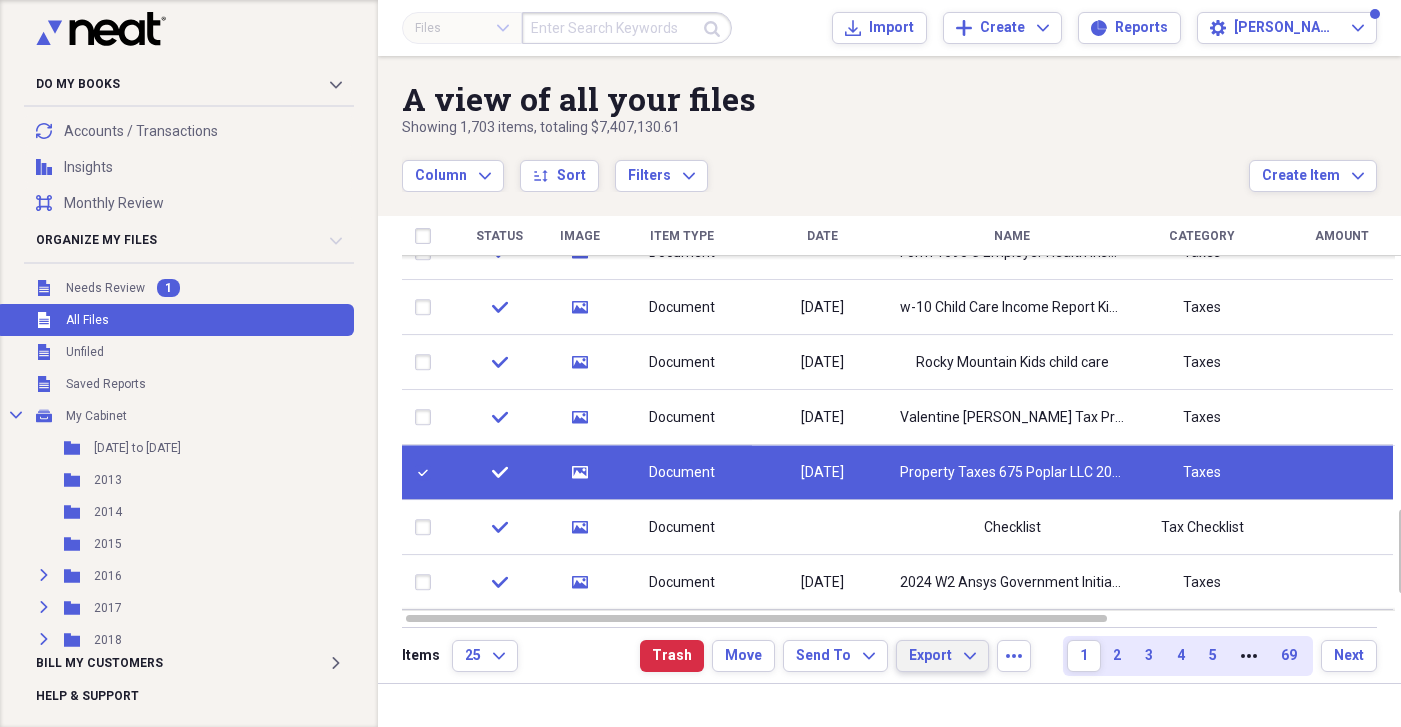 click on "Export Expand" at bounding box center (942, 656) 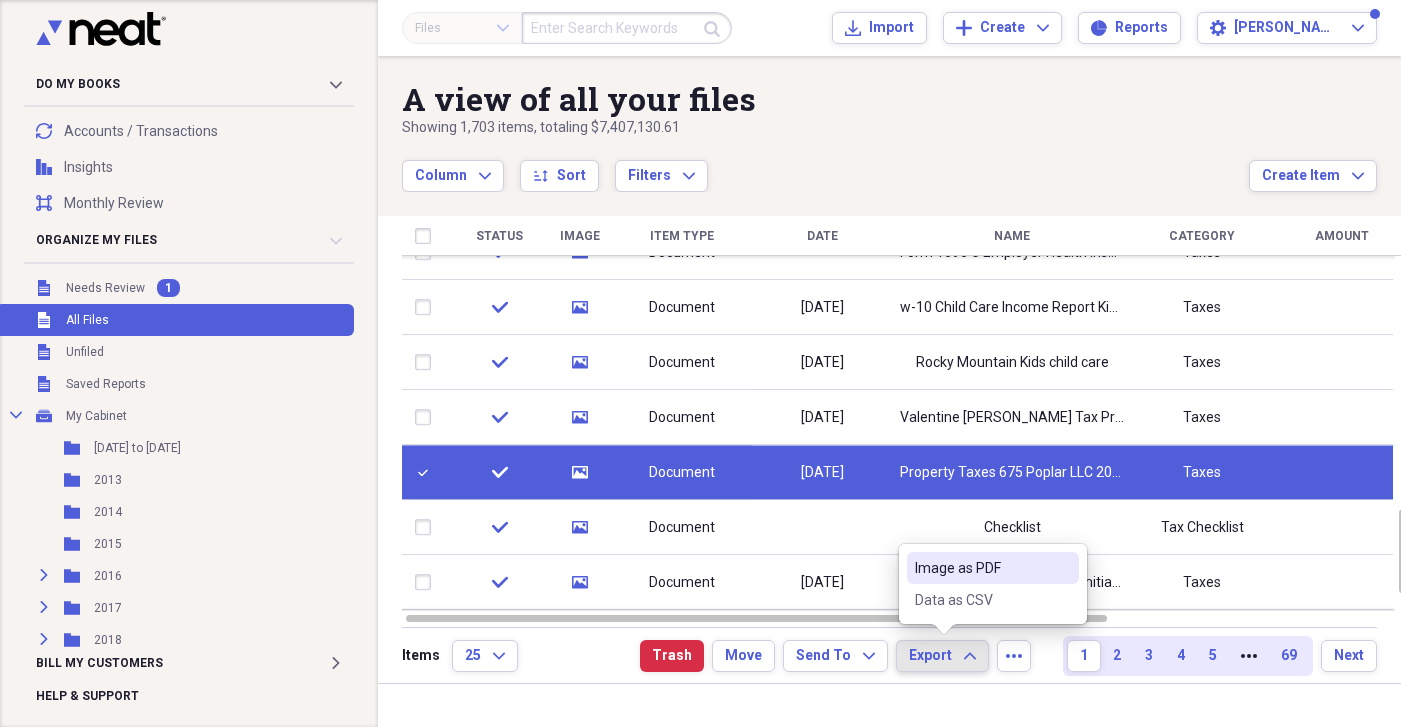 click on "Image as PDF" at bounding box center (981, 568) 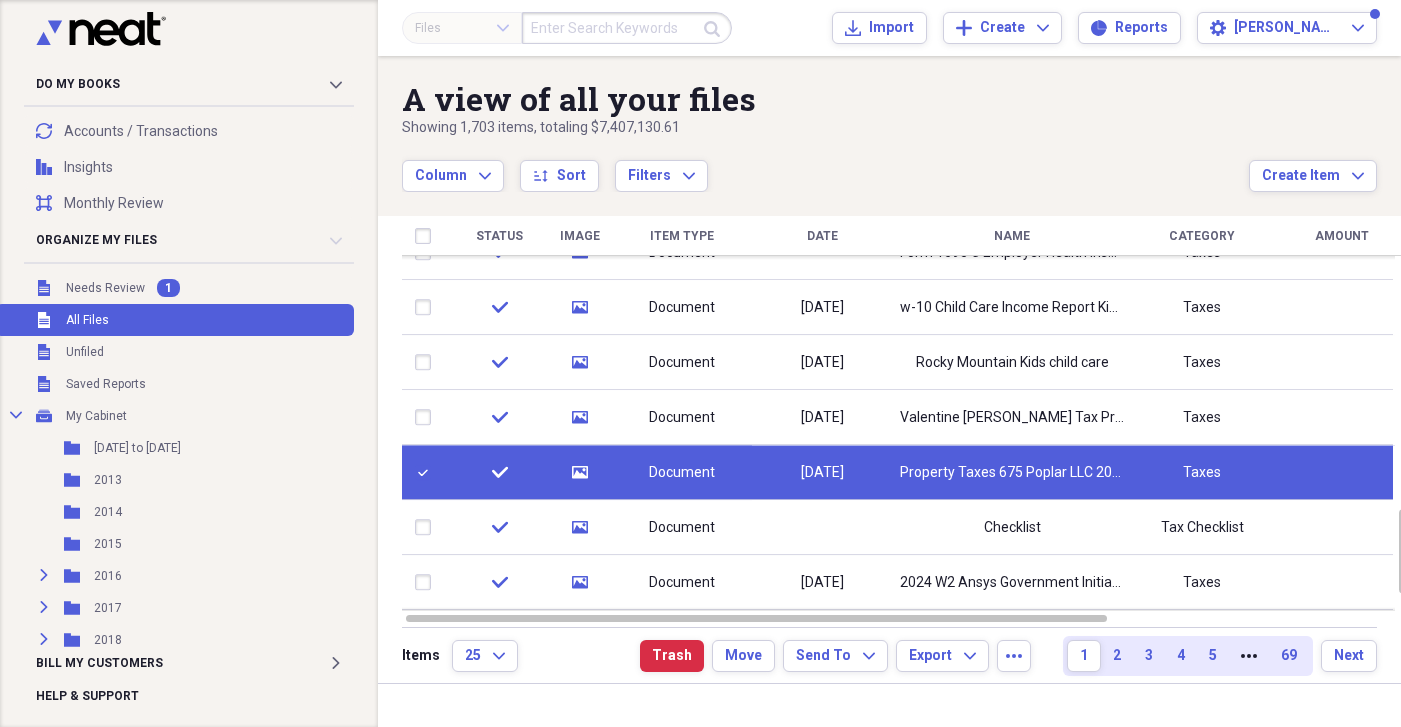 click at bounding box center (427, 473) 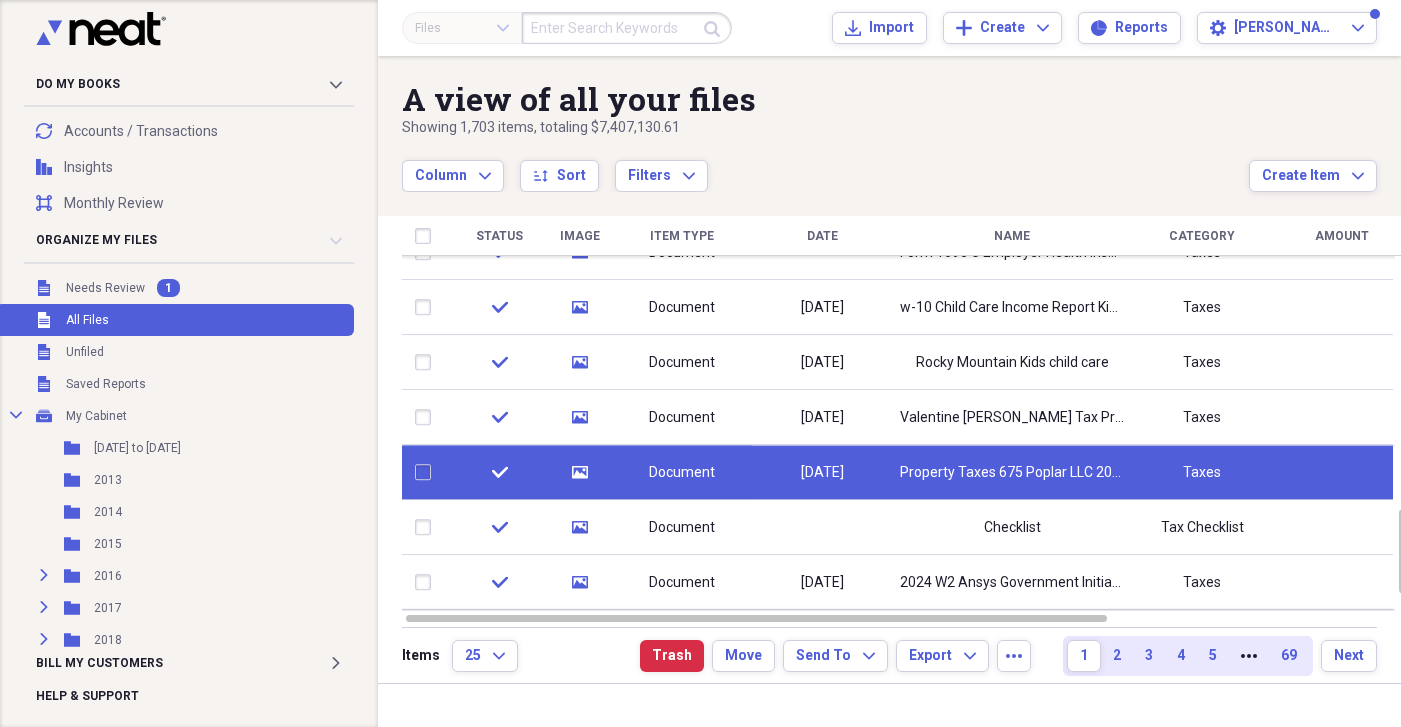 checkbox on "false" 